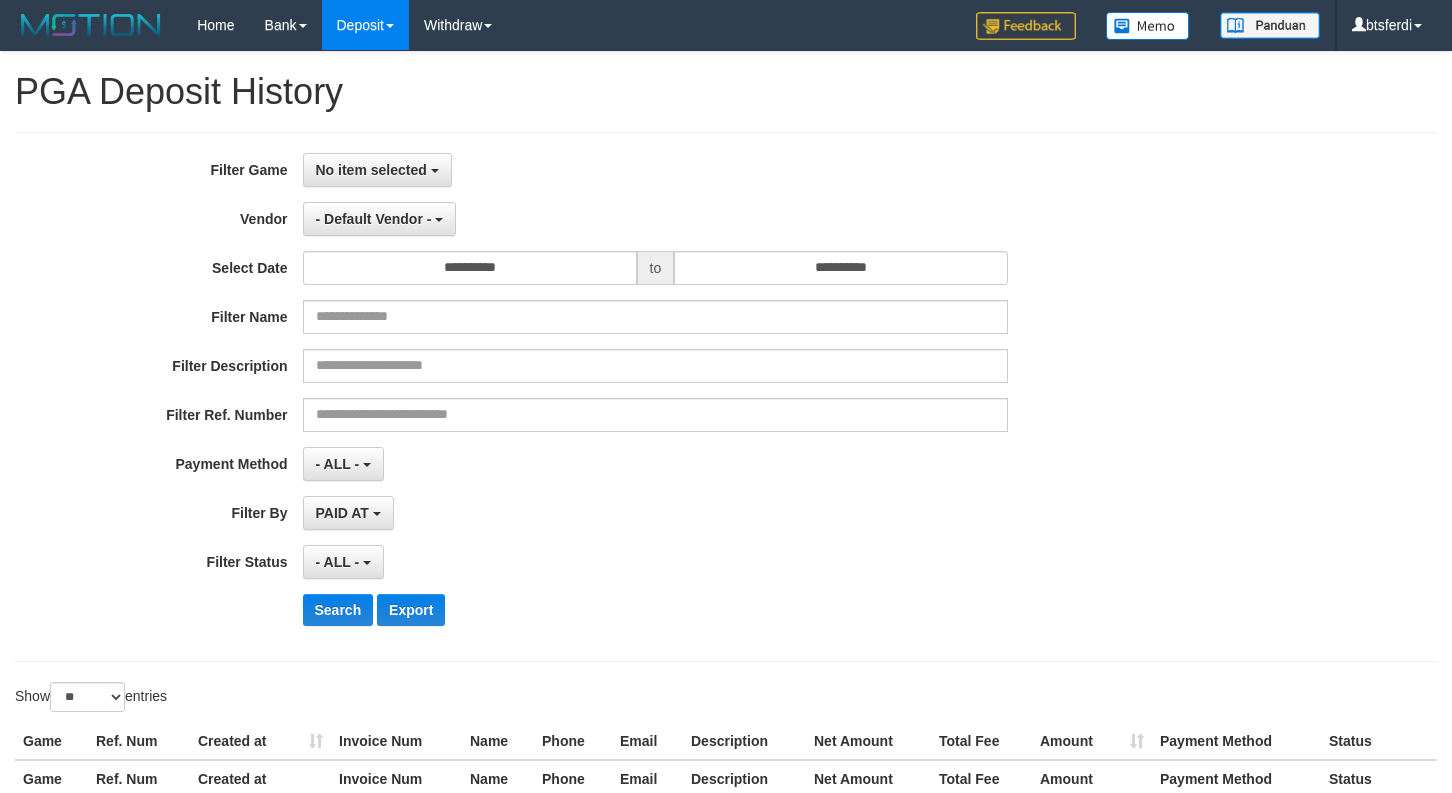 select on "**********" 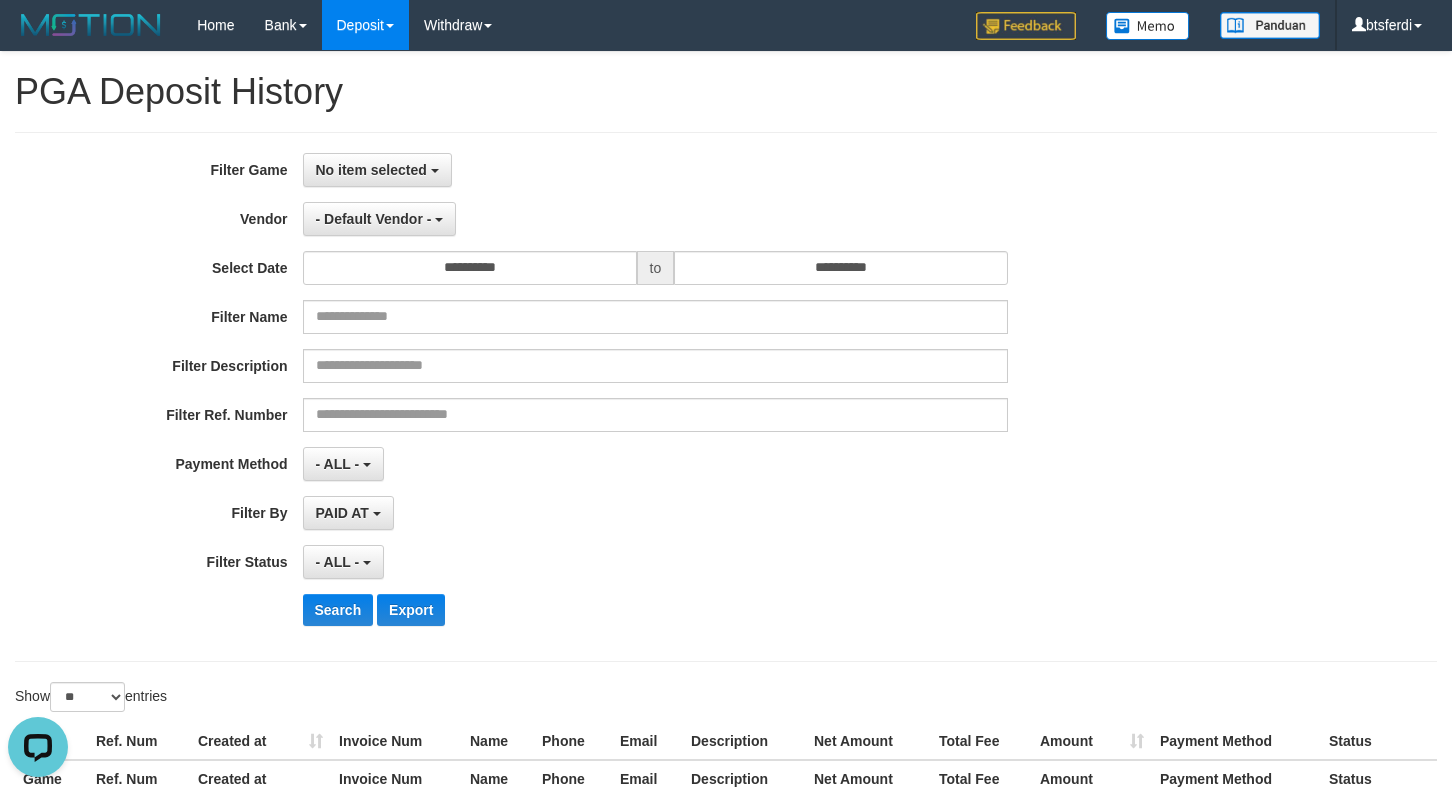 scroll, scrollTop: 132, scrollLeft: 0, axis: vertical 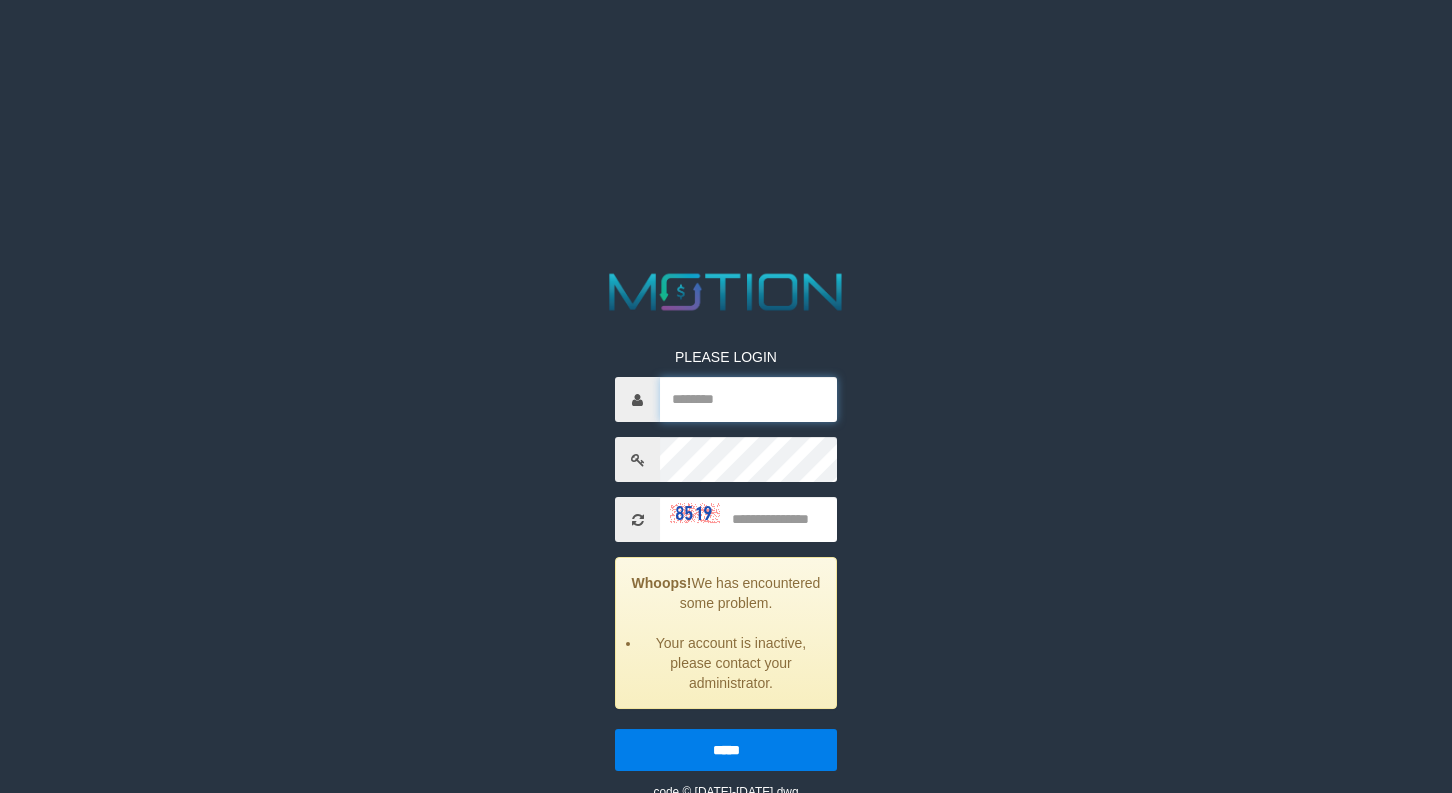 type on "********" 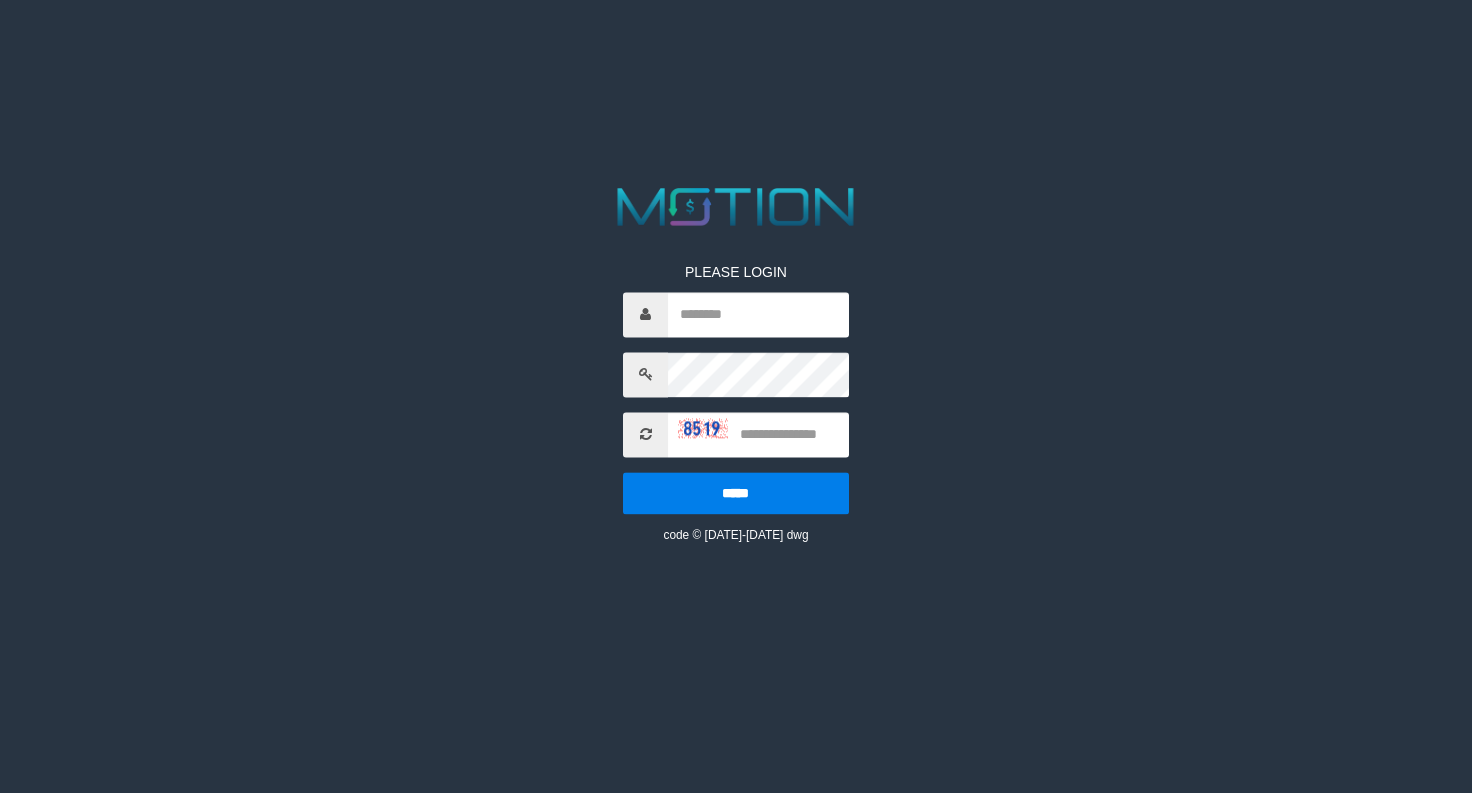 scroll, scrollTop: 0, scrollLeft: 0, axis: both 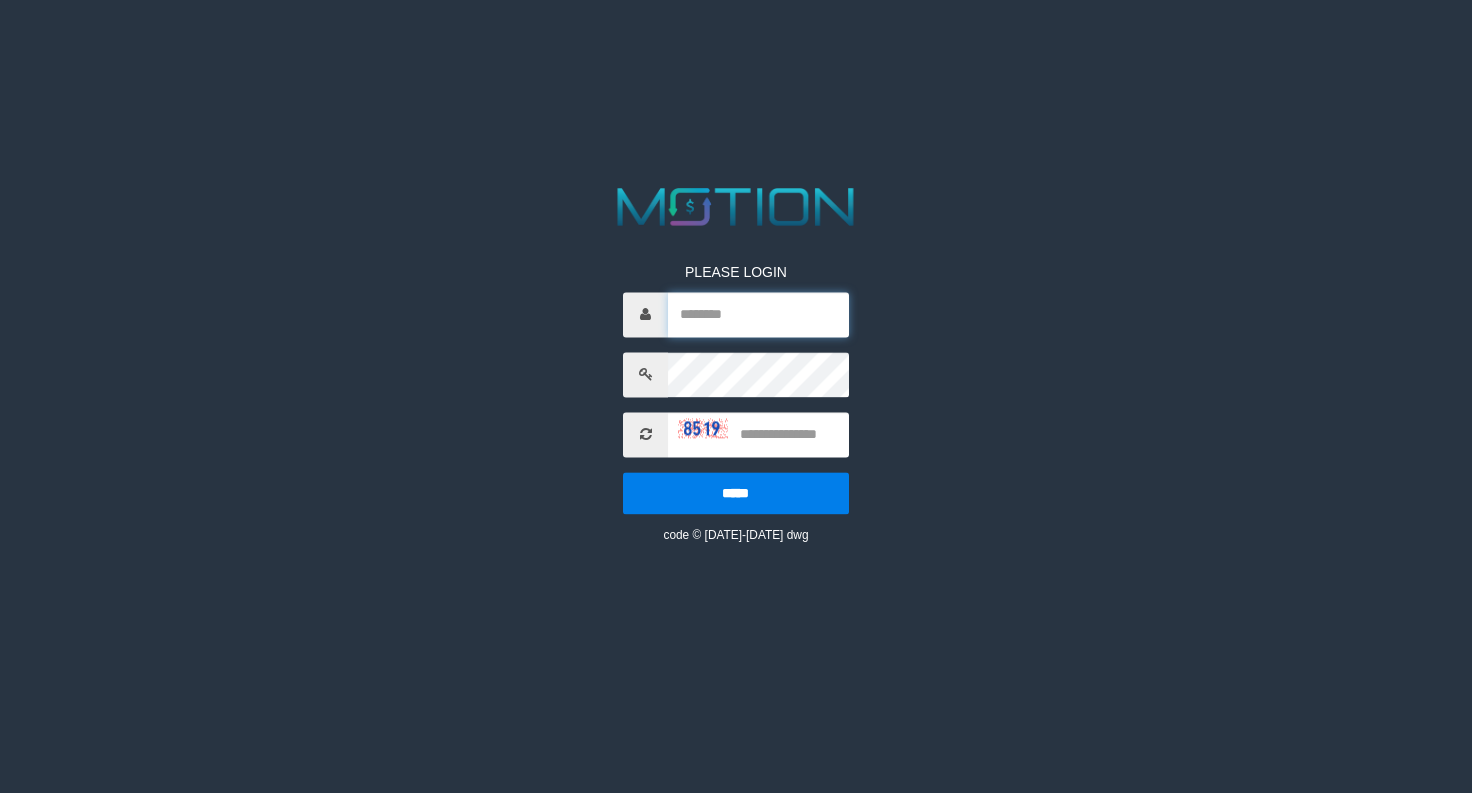 type on "********" 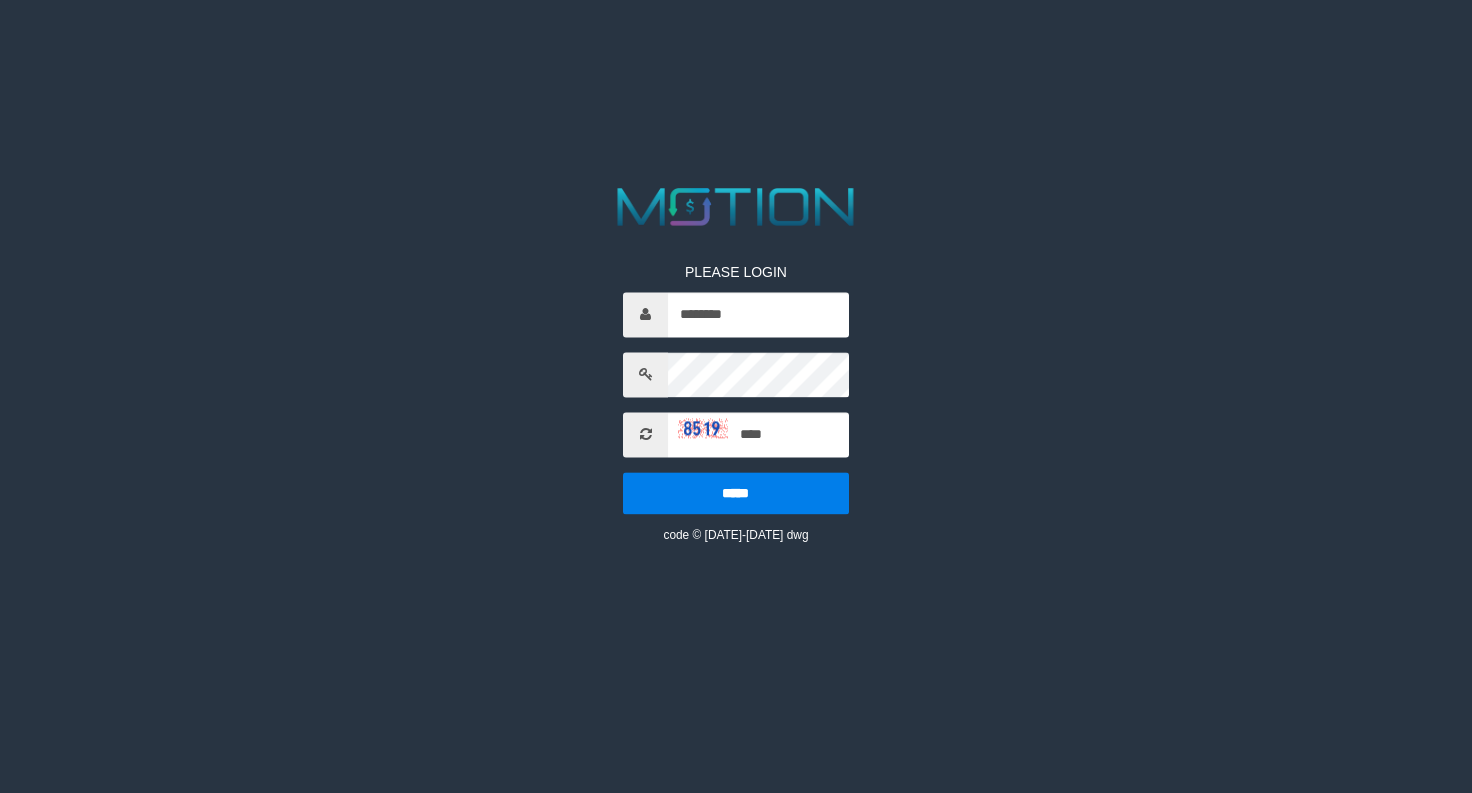 type on "****" 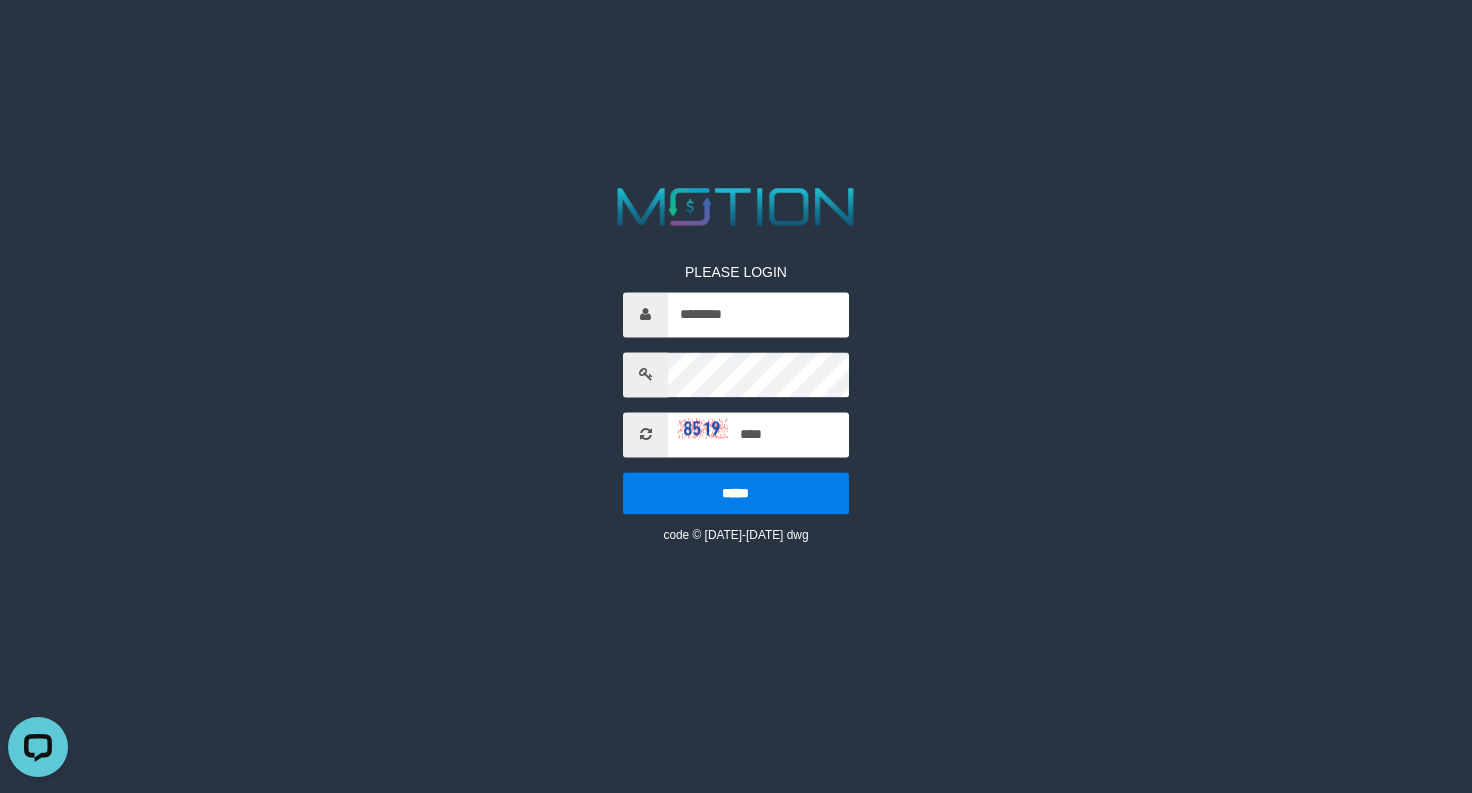 scroll, scrollTop: 0, scrollLeft: 0, axis: both 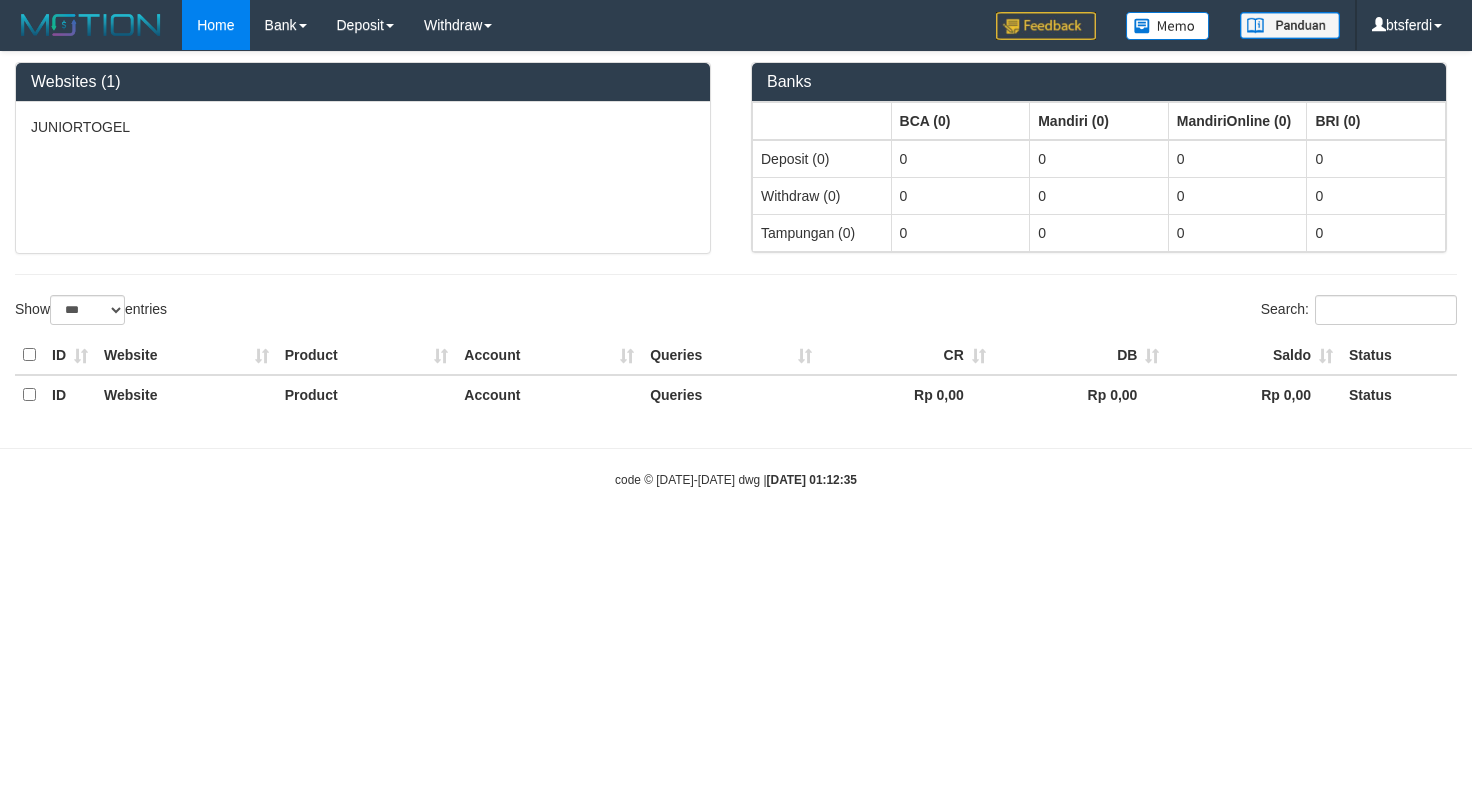 select on "***" 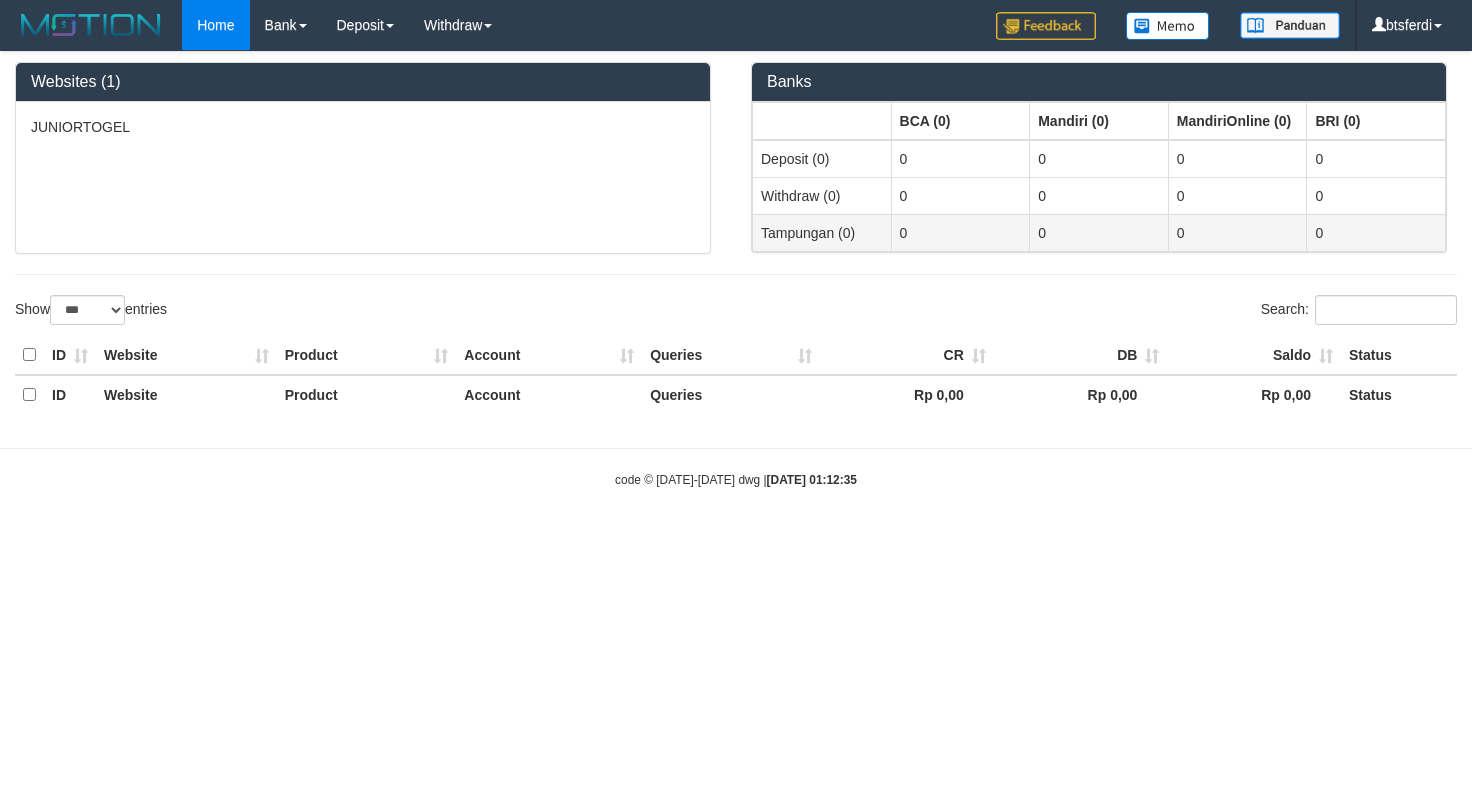 scroll, scrollTop: 0, scrollLeft: 0, axis: both 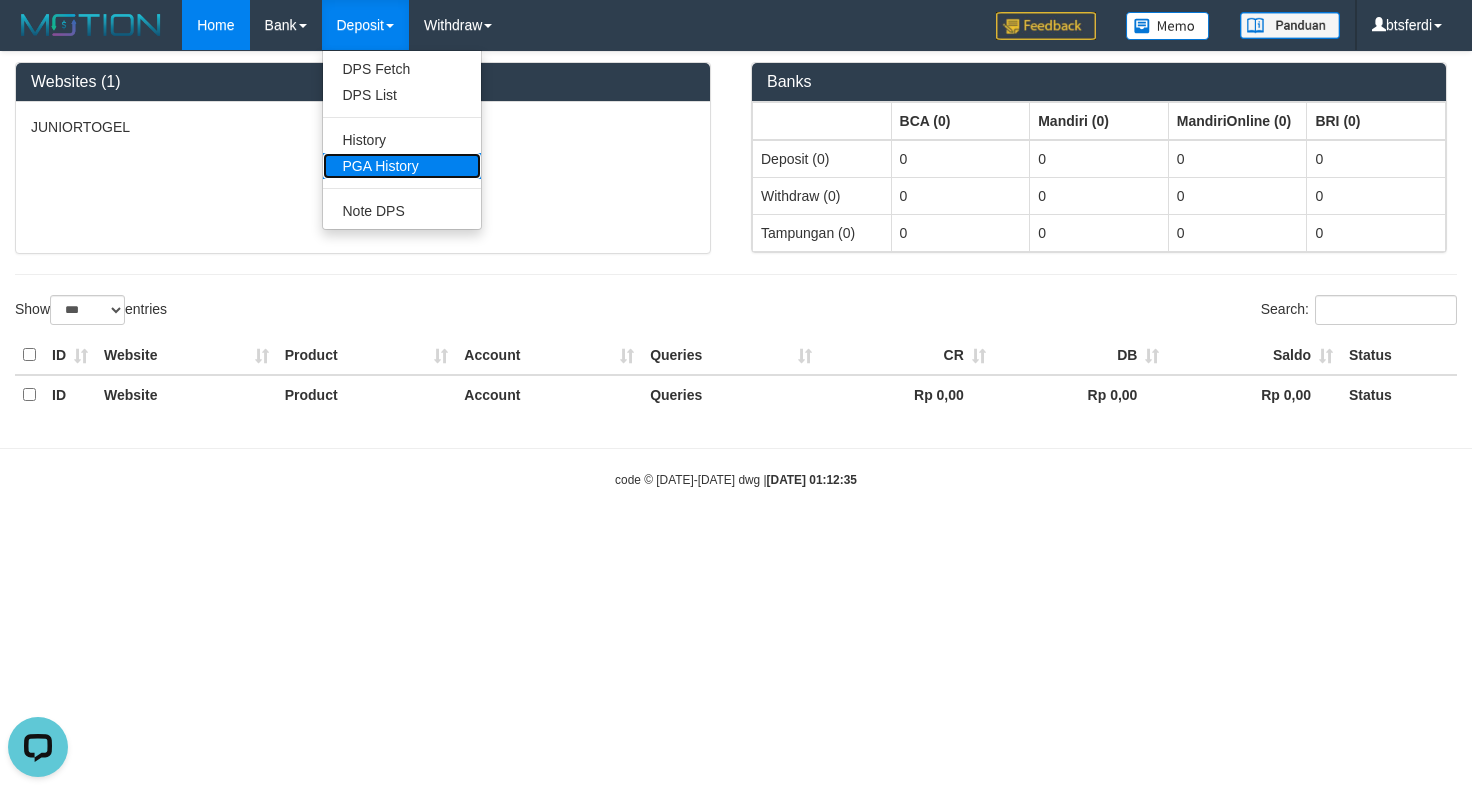 click on "PGA History" at bounding box center [402, 166] 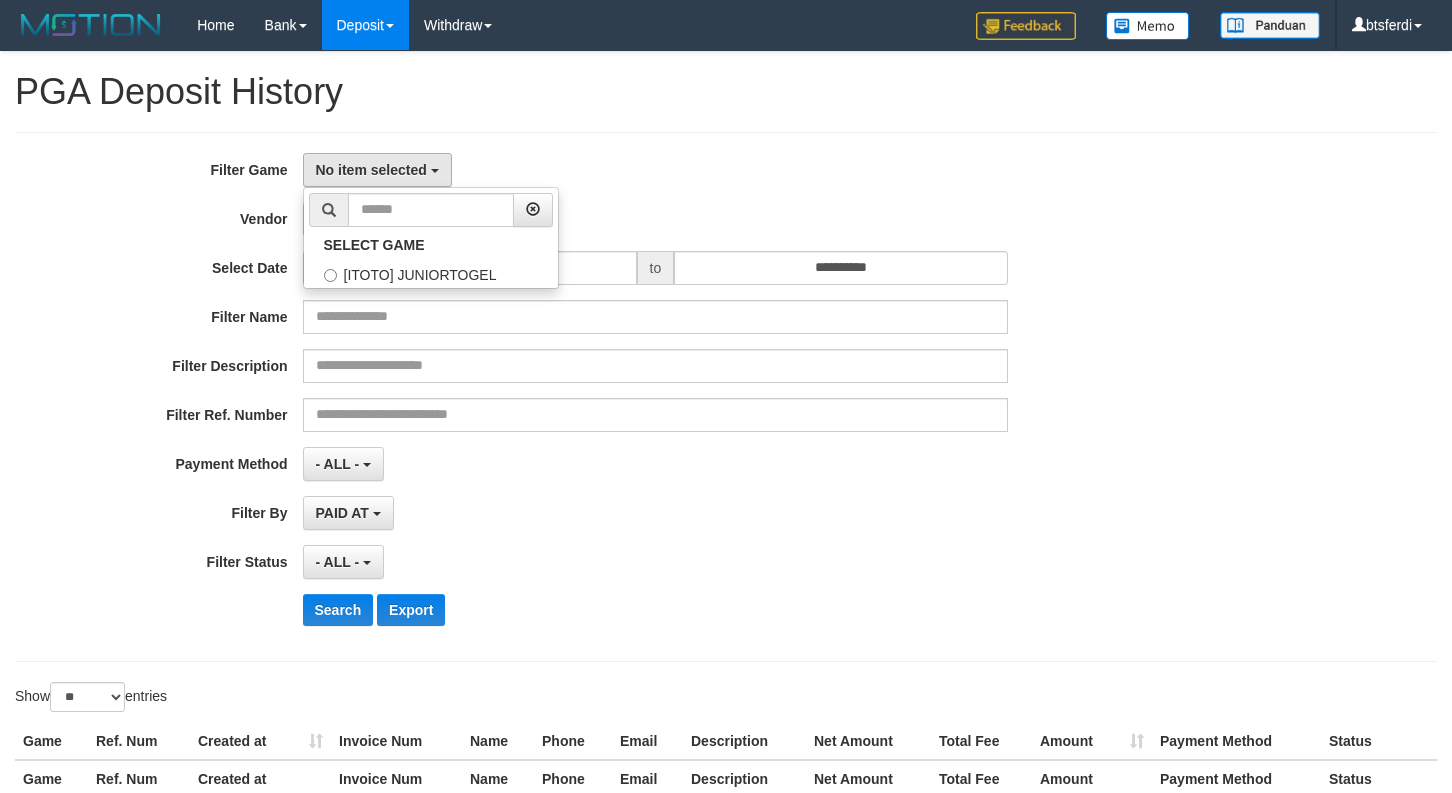 select 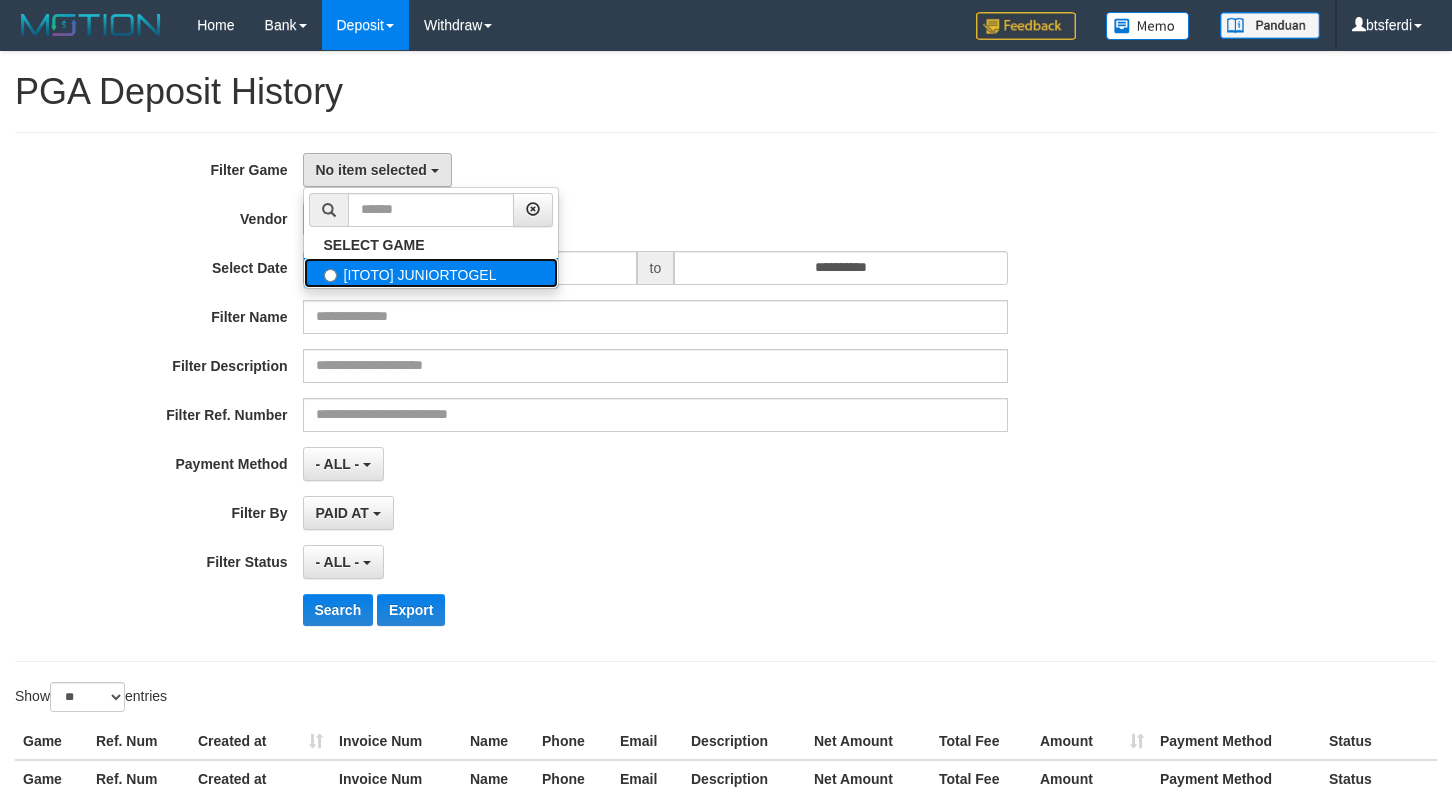 click on "[ITOTO] JUNIORTOGEL" at bounding box center [431, 273] 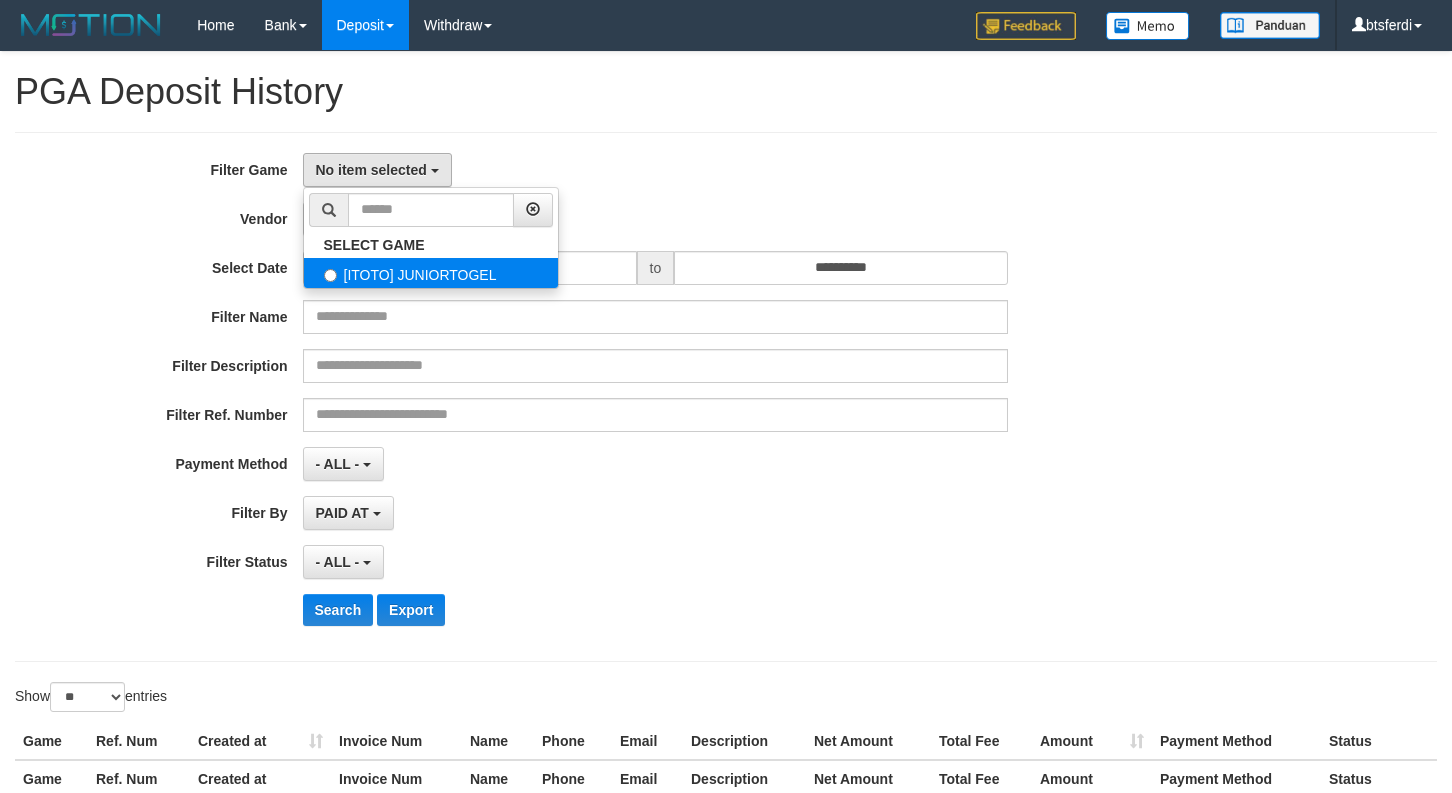 select on "****" 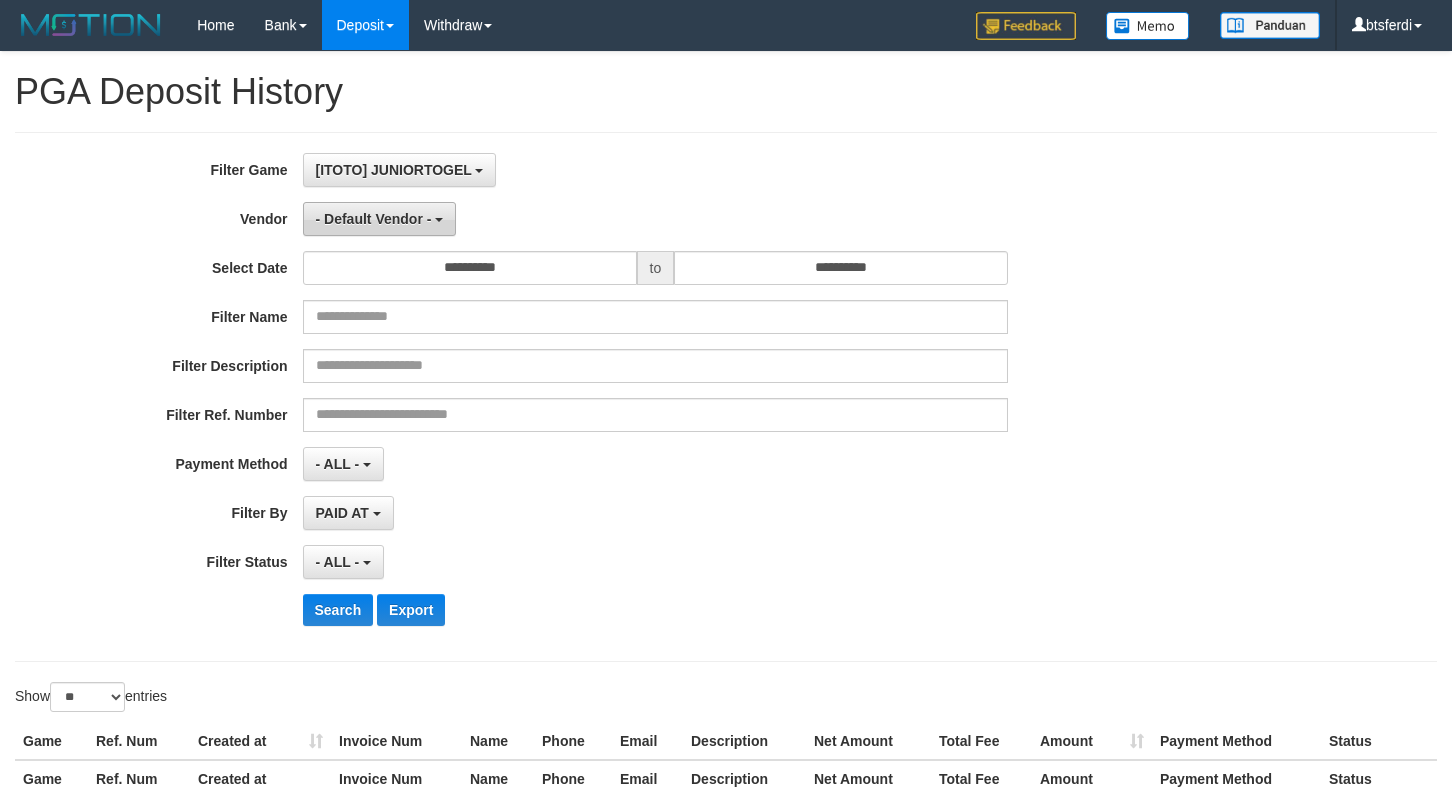 scroll, scrollTop: 17, scrollLeft: 0, axis: vertical 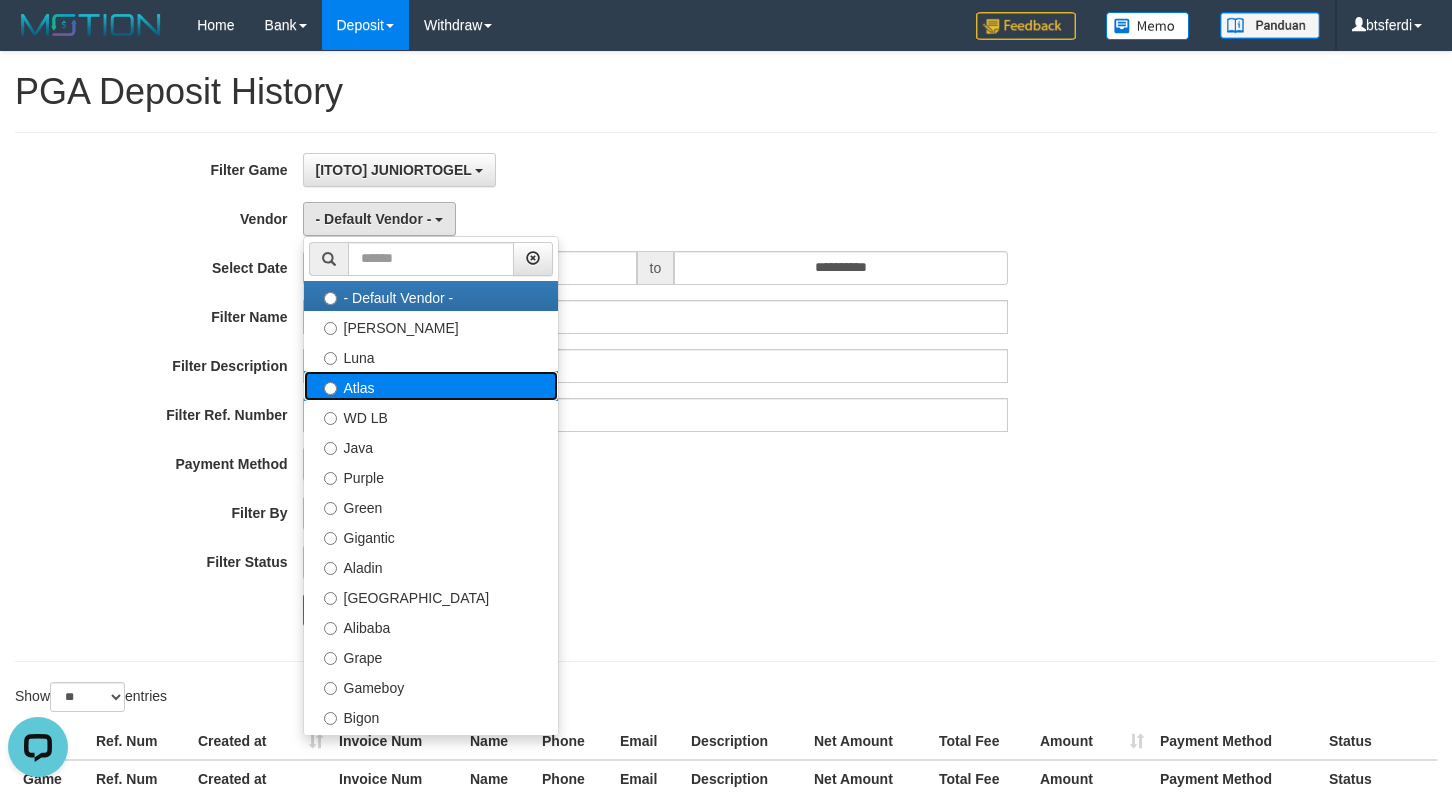 click on "Atlas" at bounding box center [431, 386] 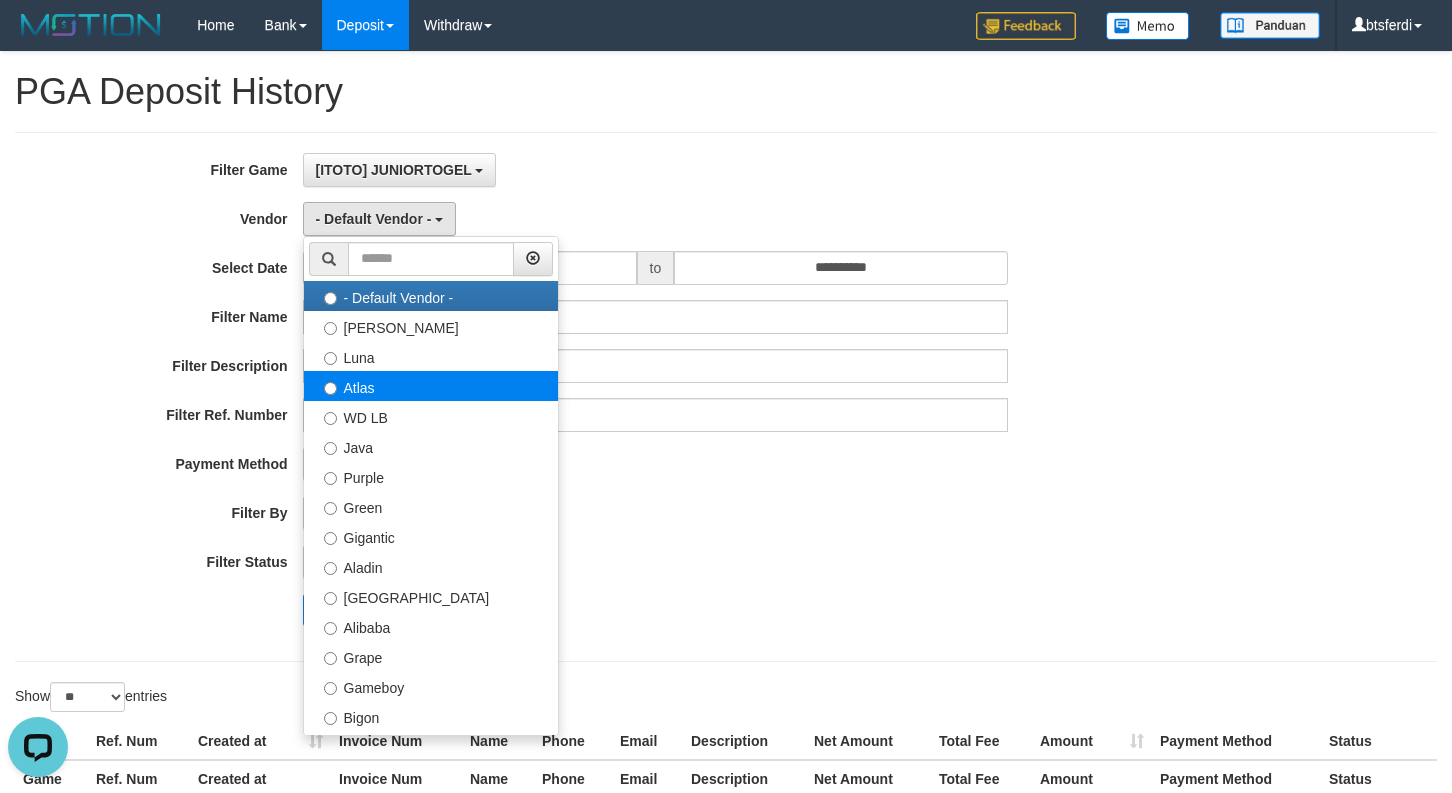 select on "**********" 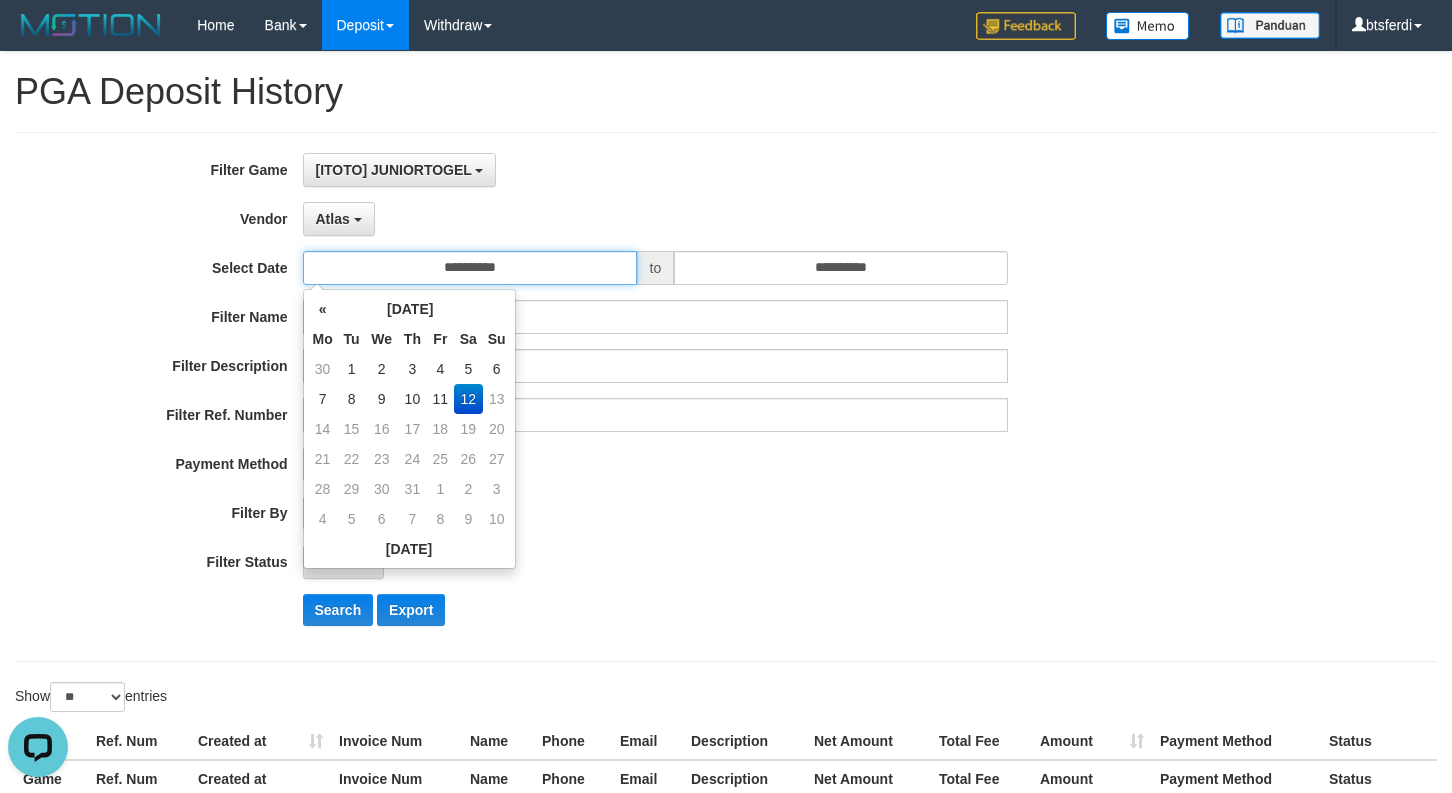 click on "**********" at bounding box center (470, 268) 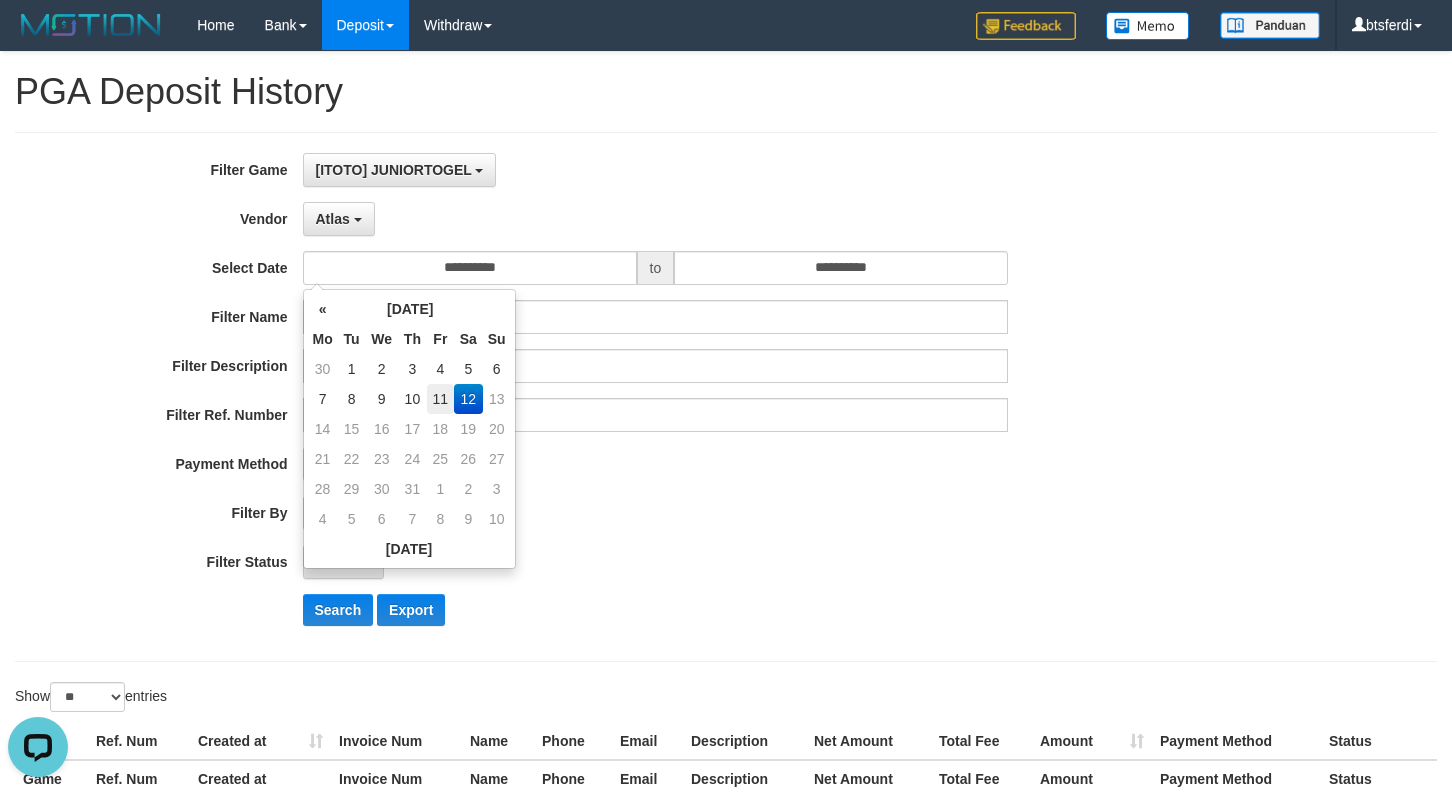 click on "11" at bounding box center (440, 399) 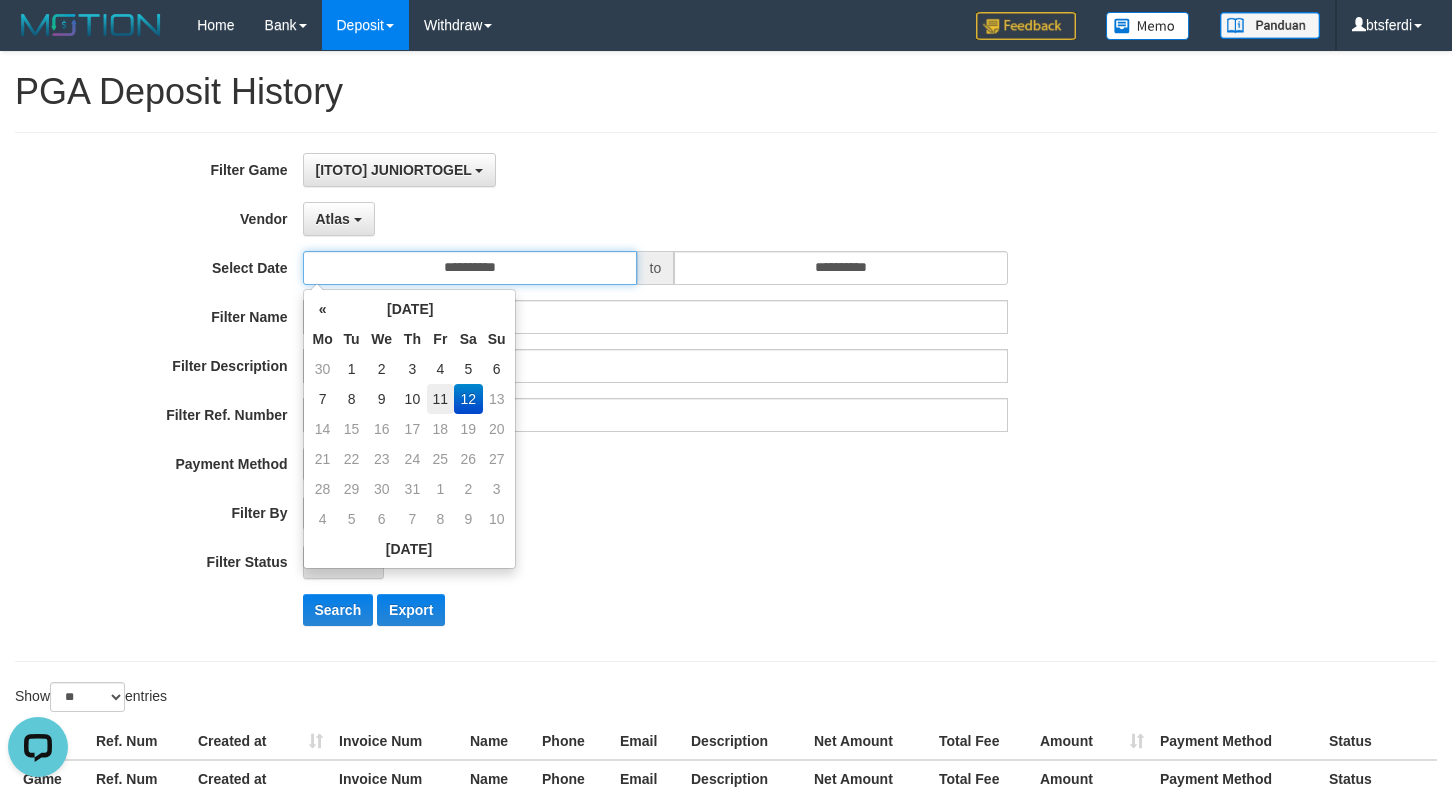 type on "**********" 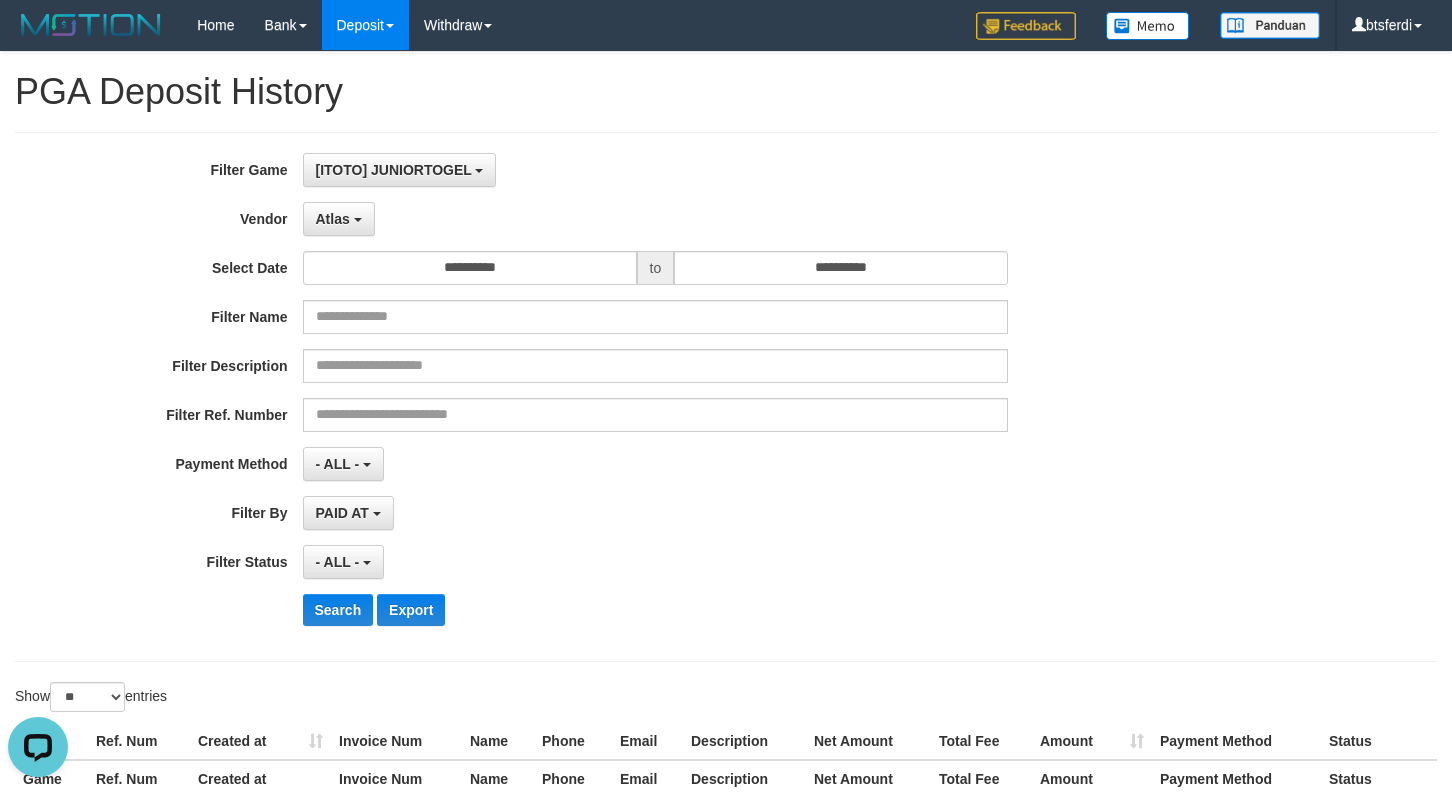 drag, startPoint x: 714, startPoint y: 485, endPoint x: 718, endPoint y: 474, distance: 11.7046995 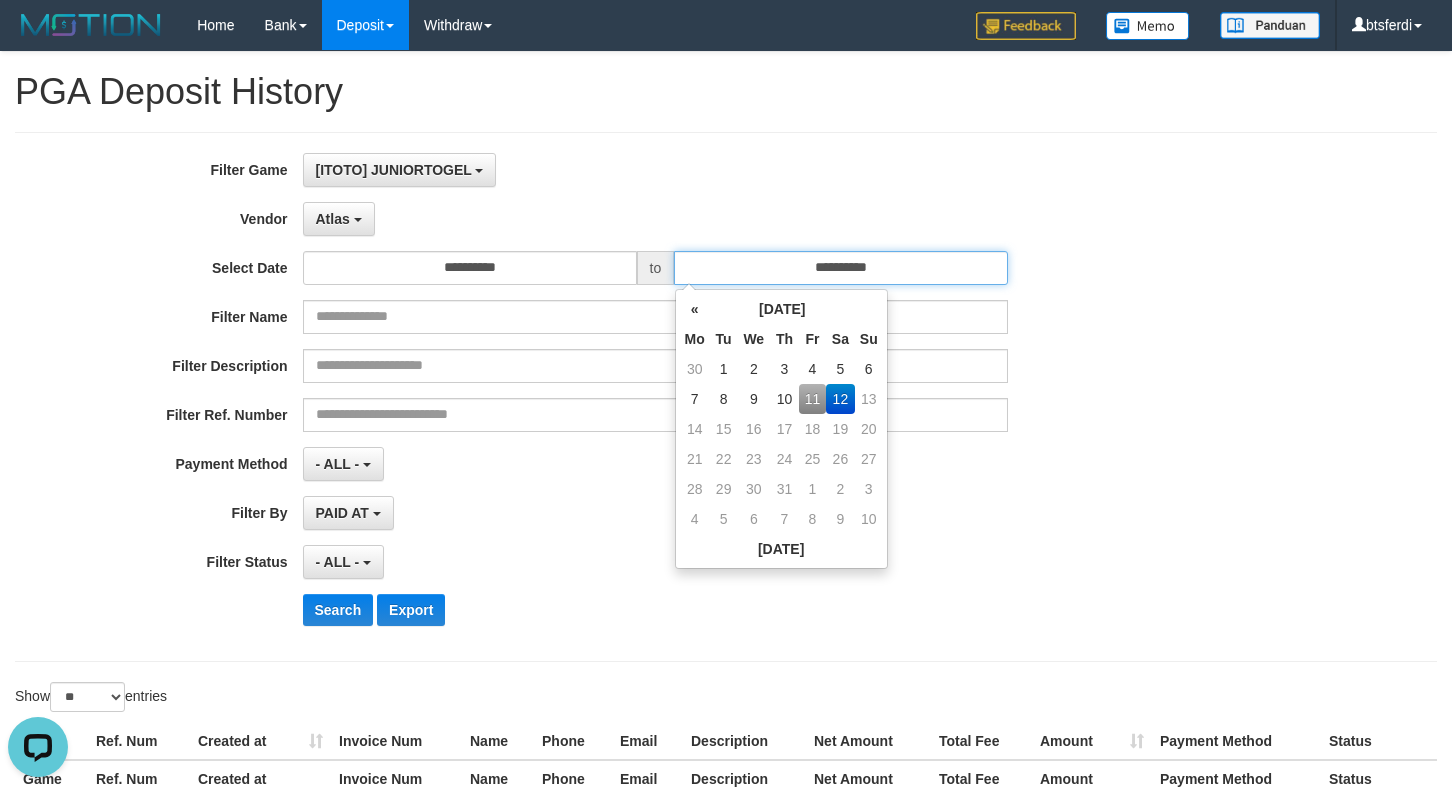 click on "**********" at bounding box center (841, 268) 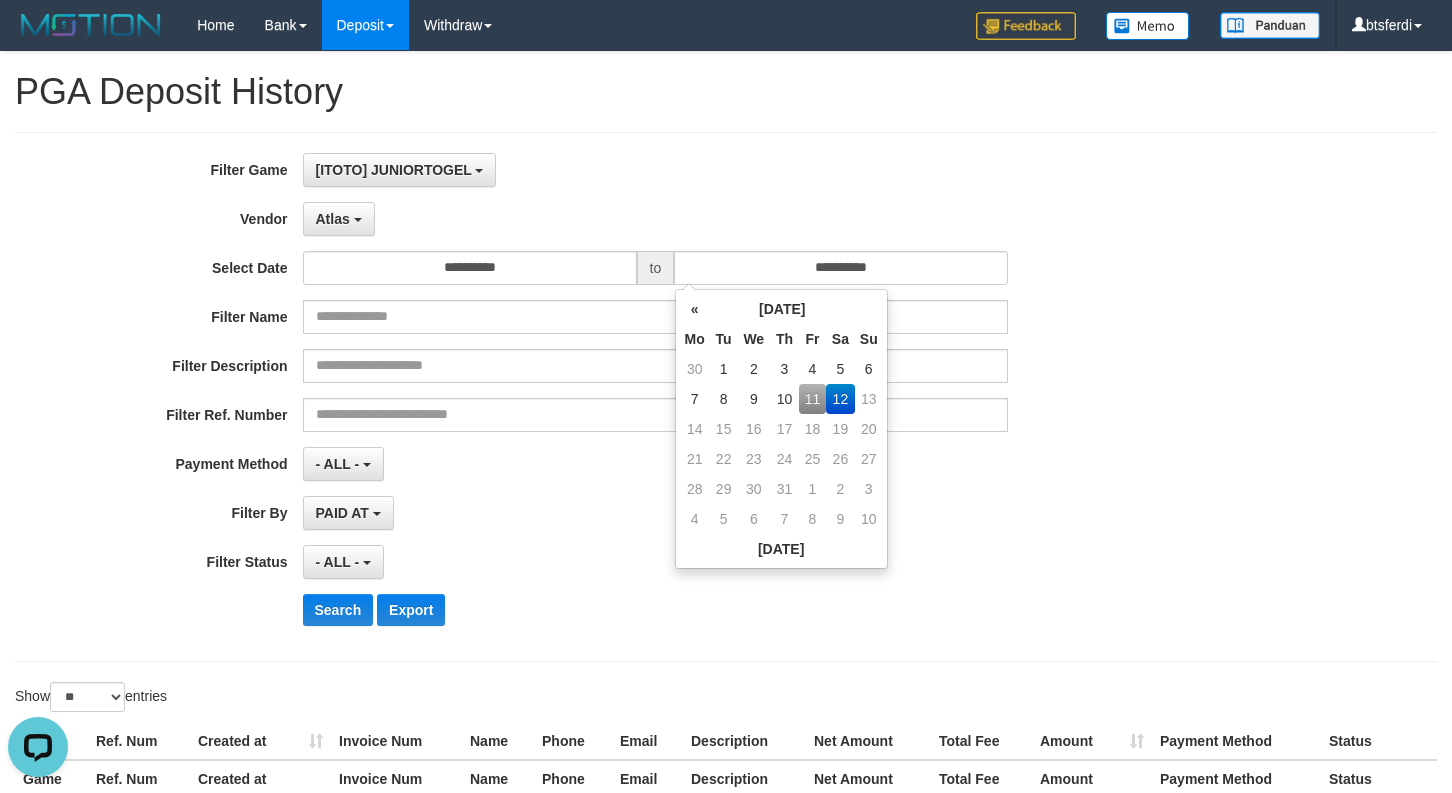 click on "11" at bounding box center (812, 399) 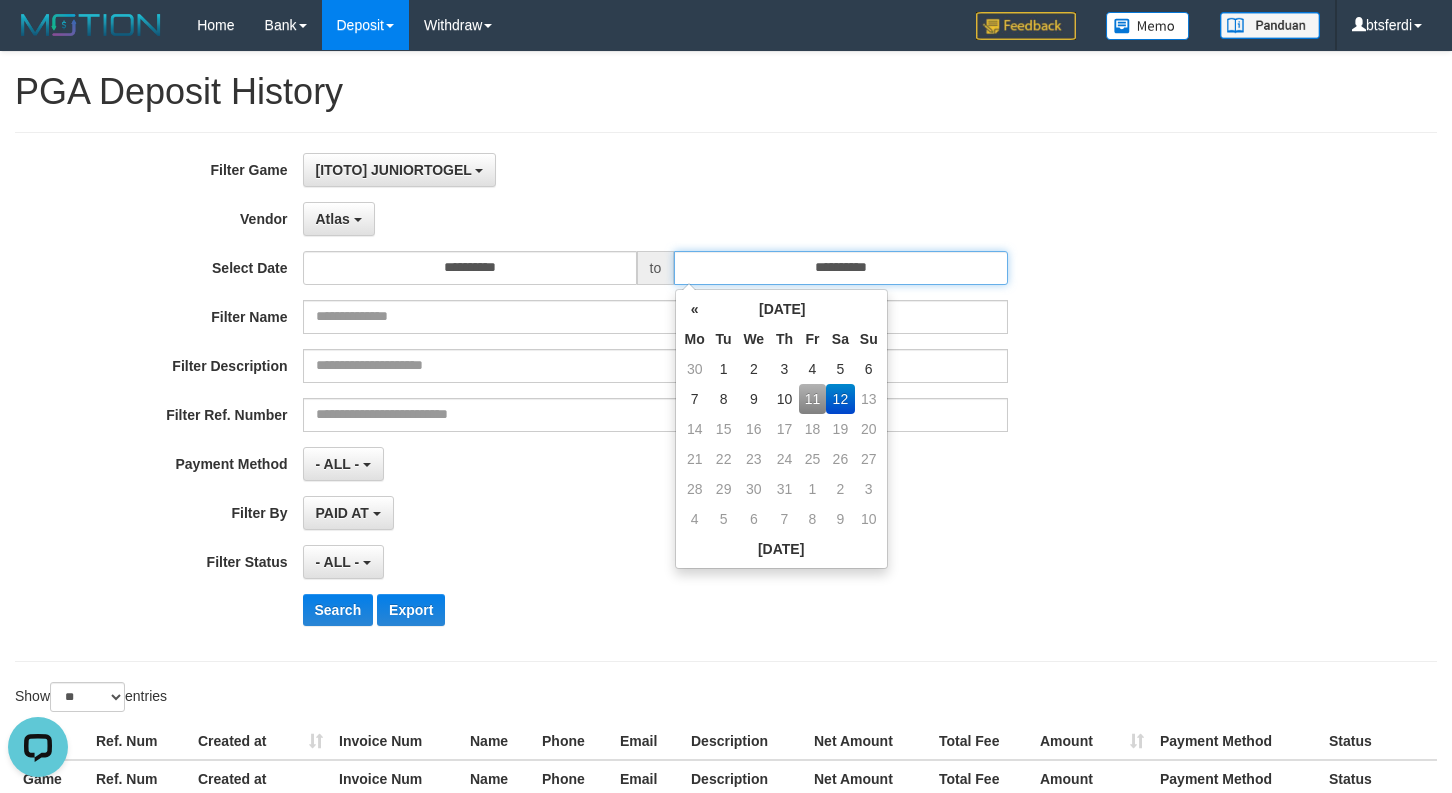 type on "**********" 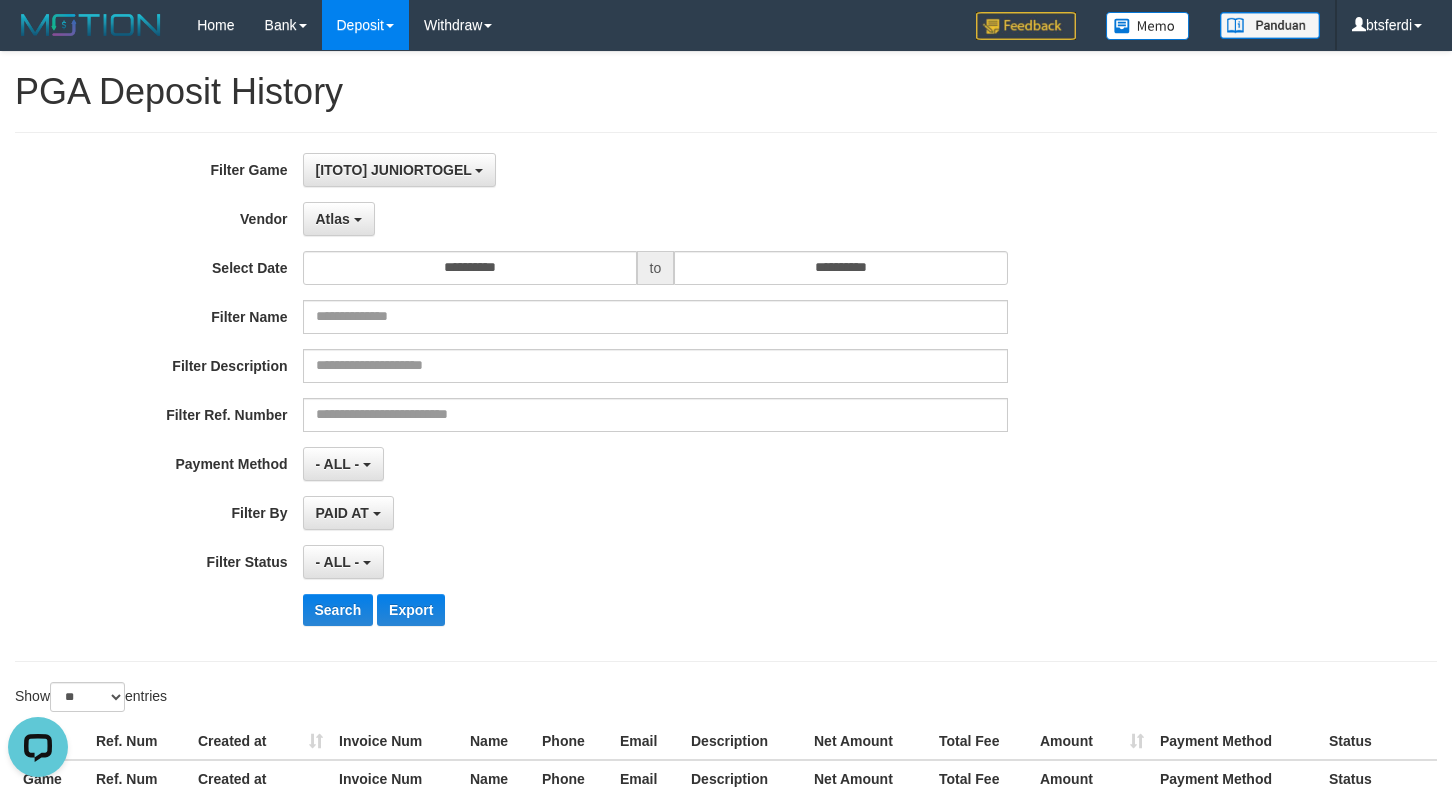 click on "**********" at bounding box center [605, 464] 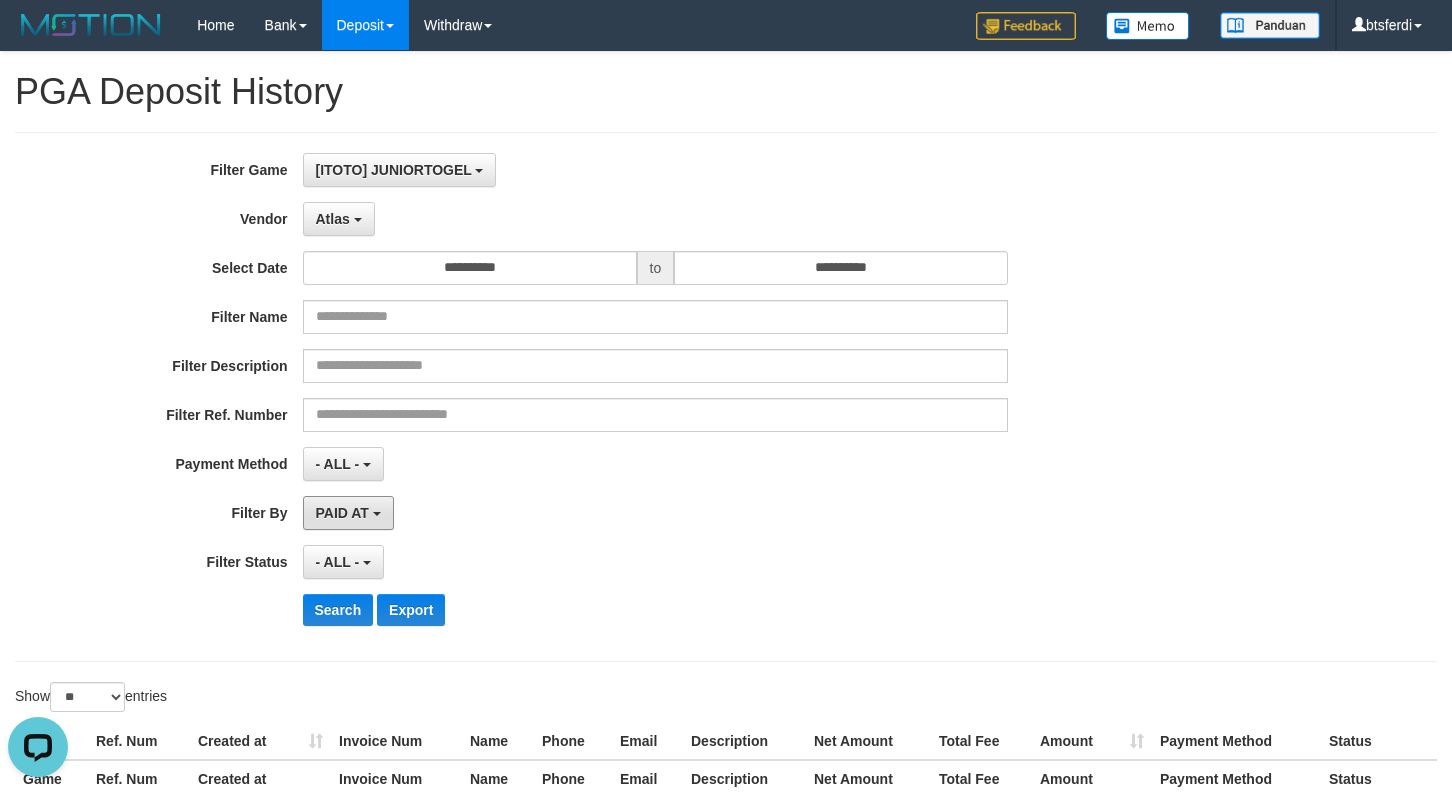 drag, startPoint x: 358, startPoint y: 513, endPoint x: 374, endPoint y: 549, distance: 39.39543 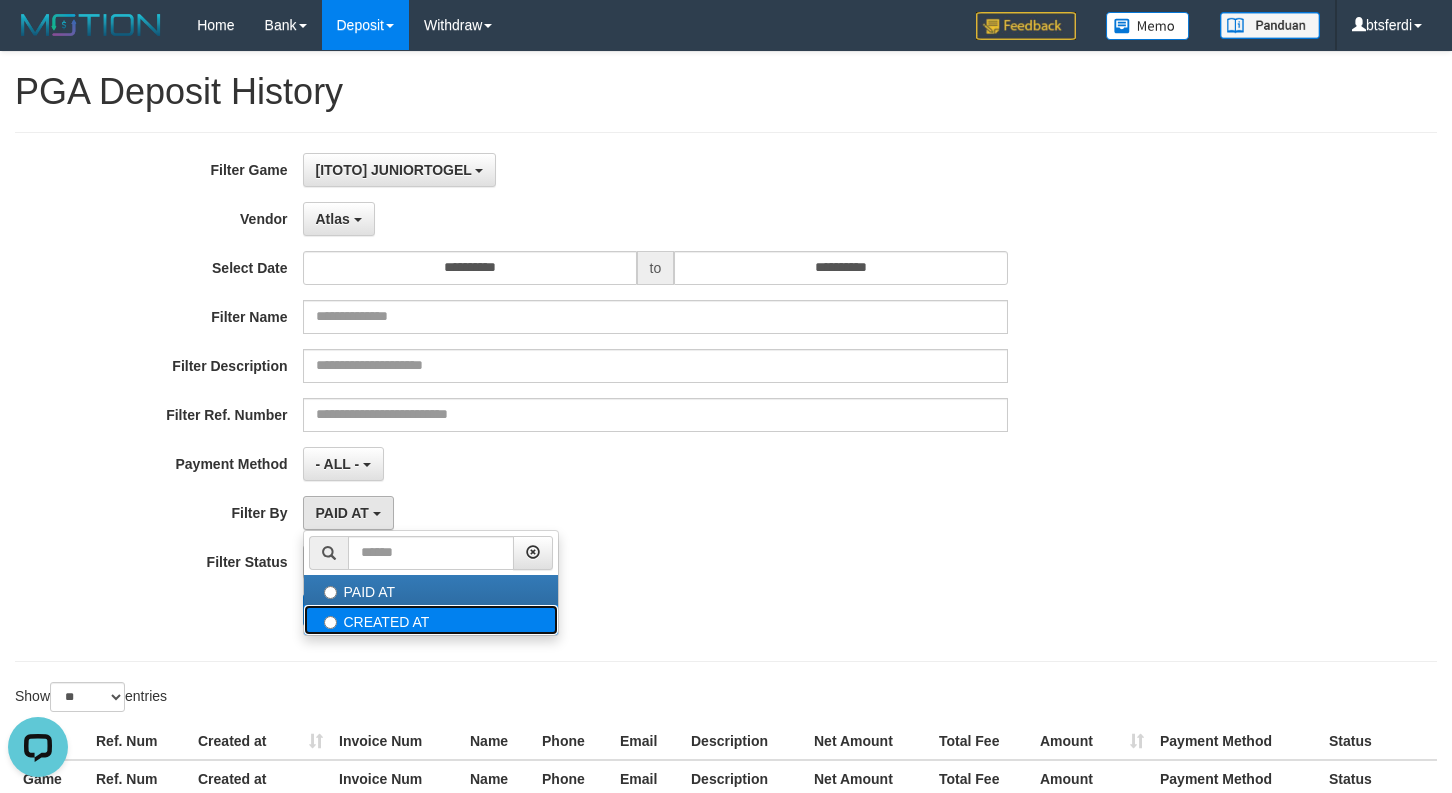 click on "CREATED AT" at bounding box center [431, 620] 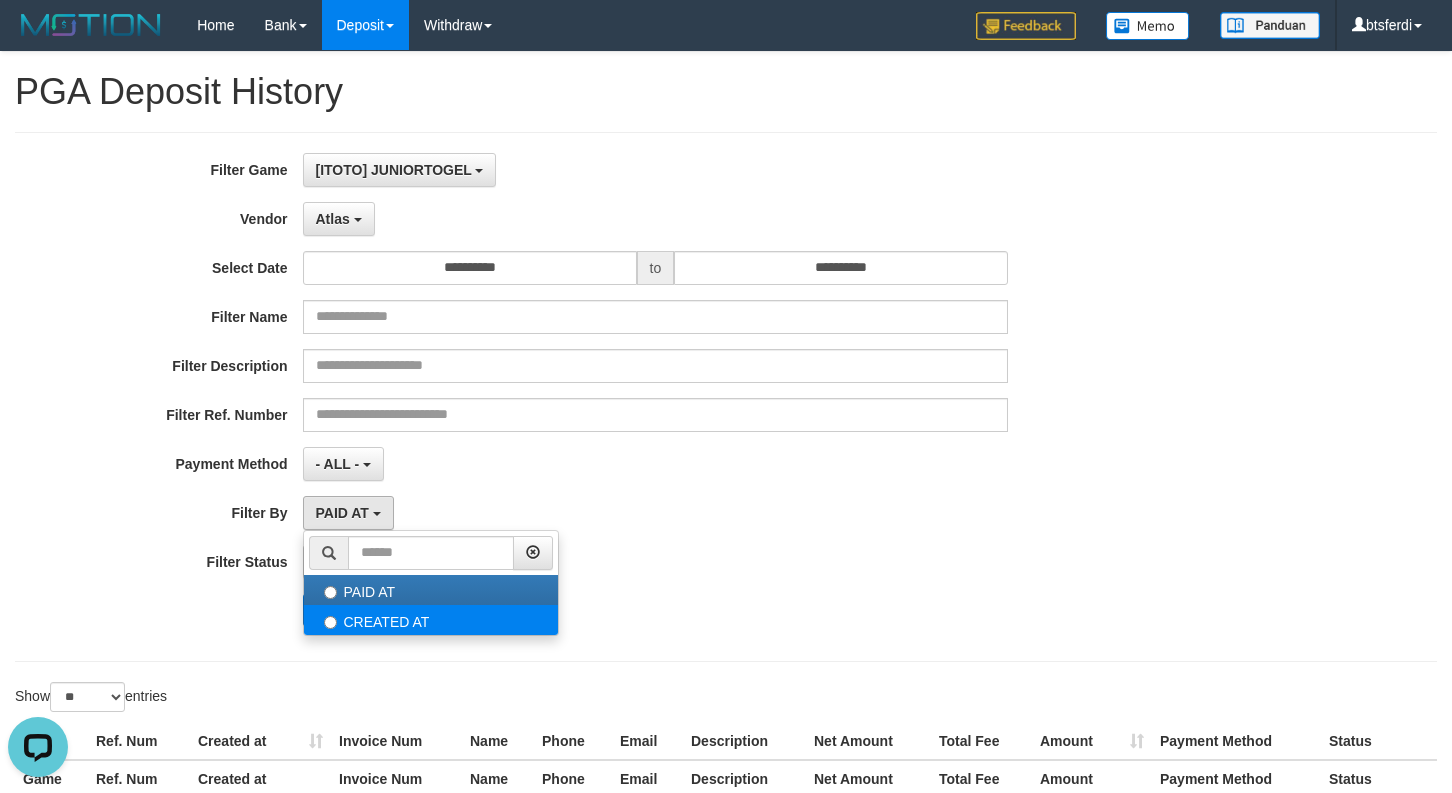 select on "*" 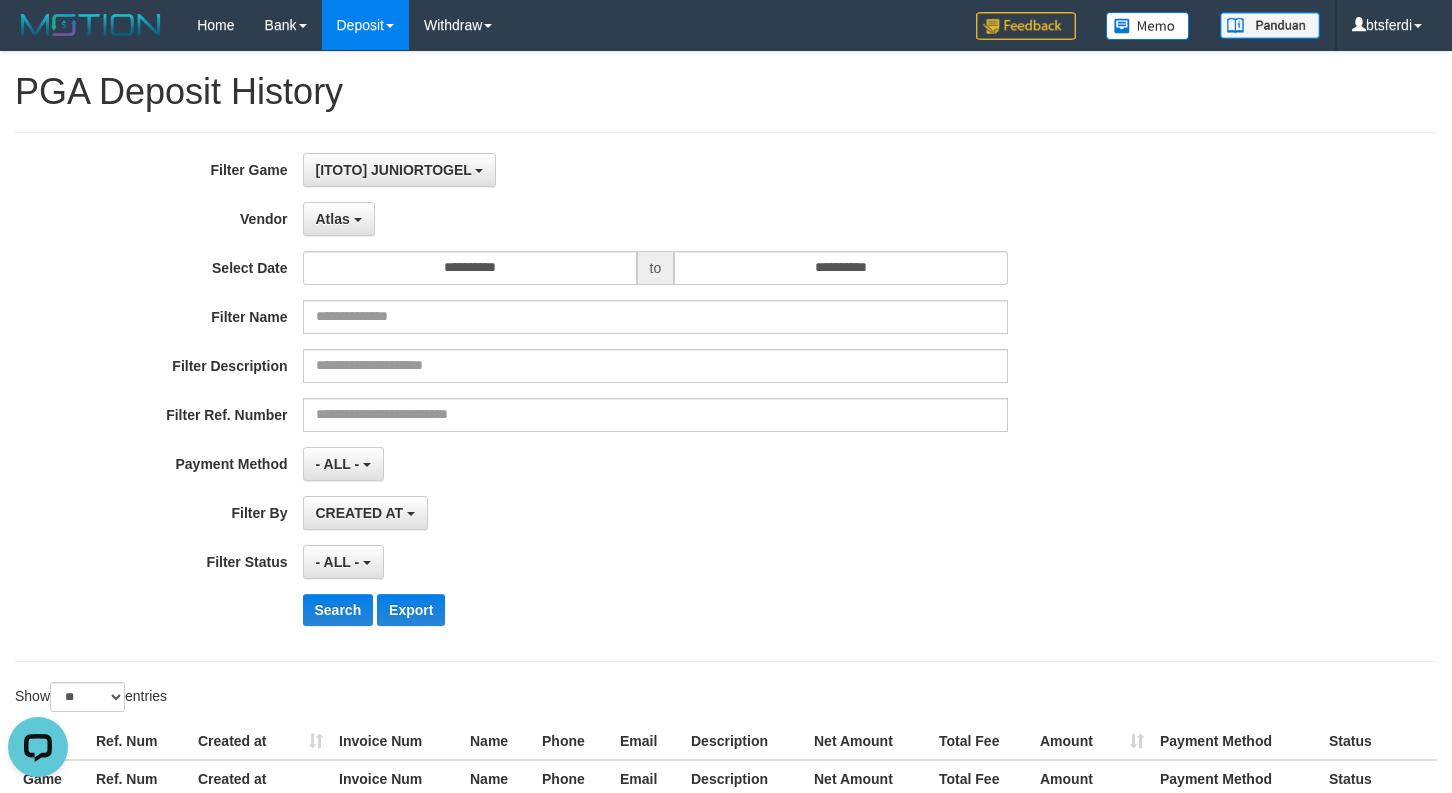 click on "**********" at bounding box center (605, 397) 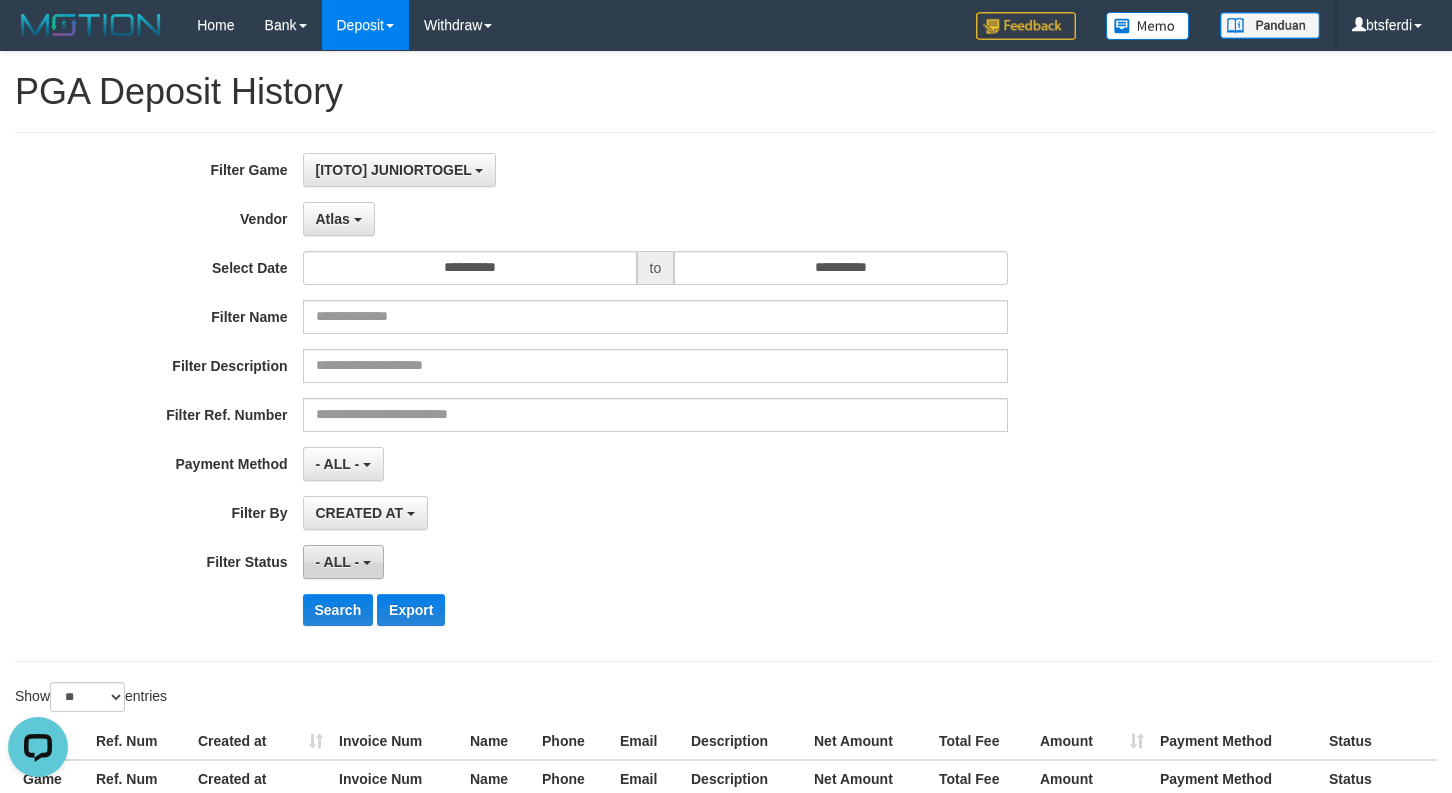click on "- ALL -" at bounding box center (338, 562) 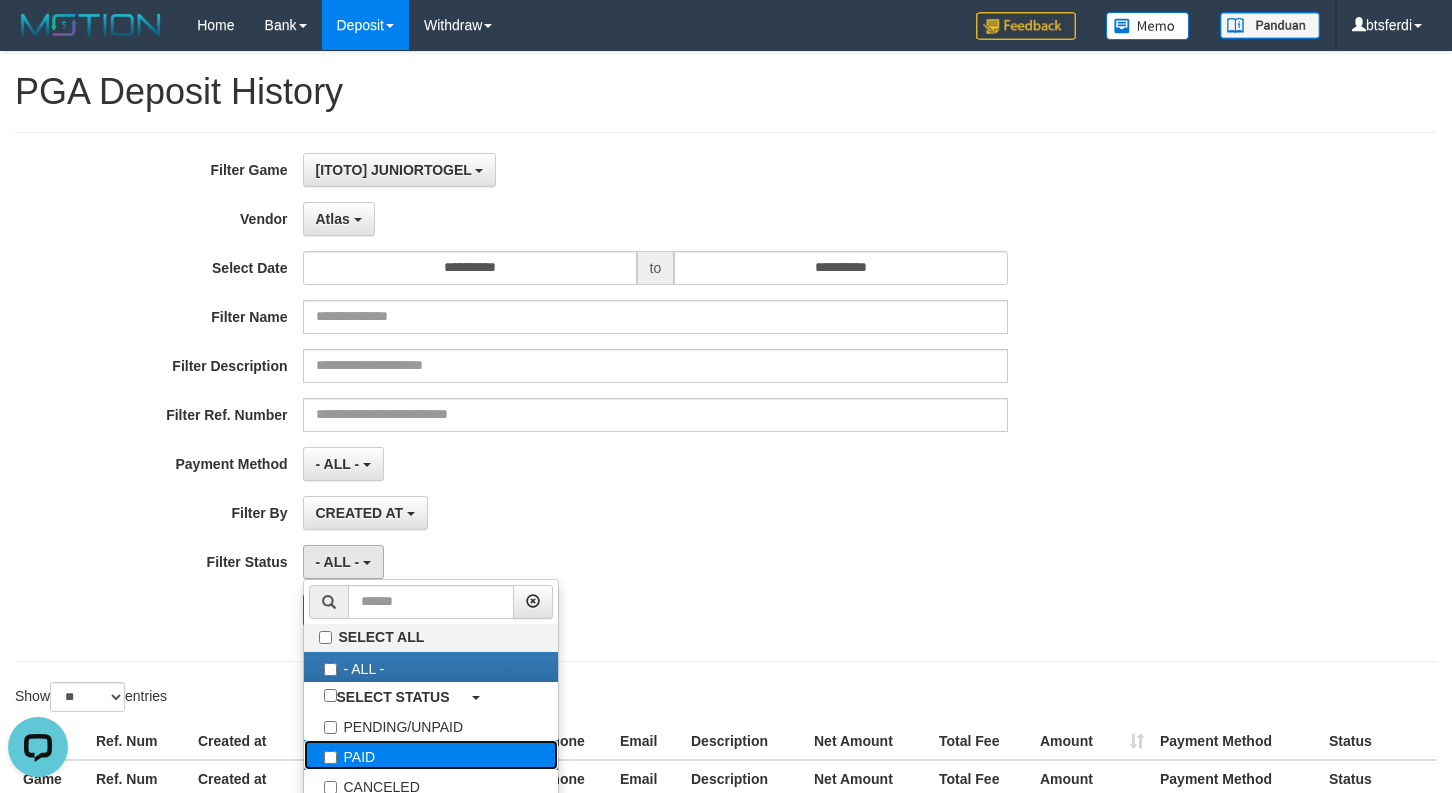 click on "PAID" at bounding box center (431, 755) 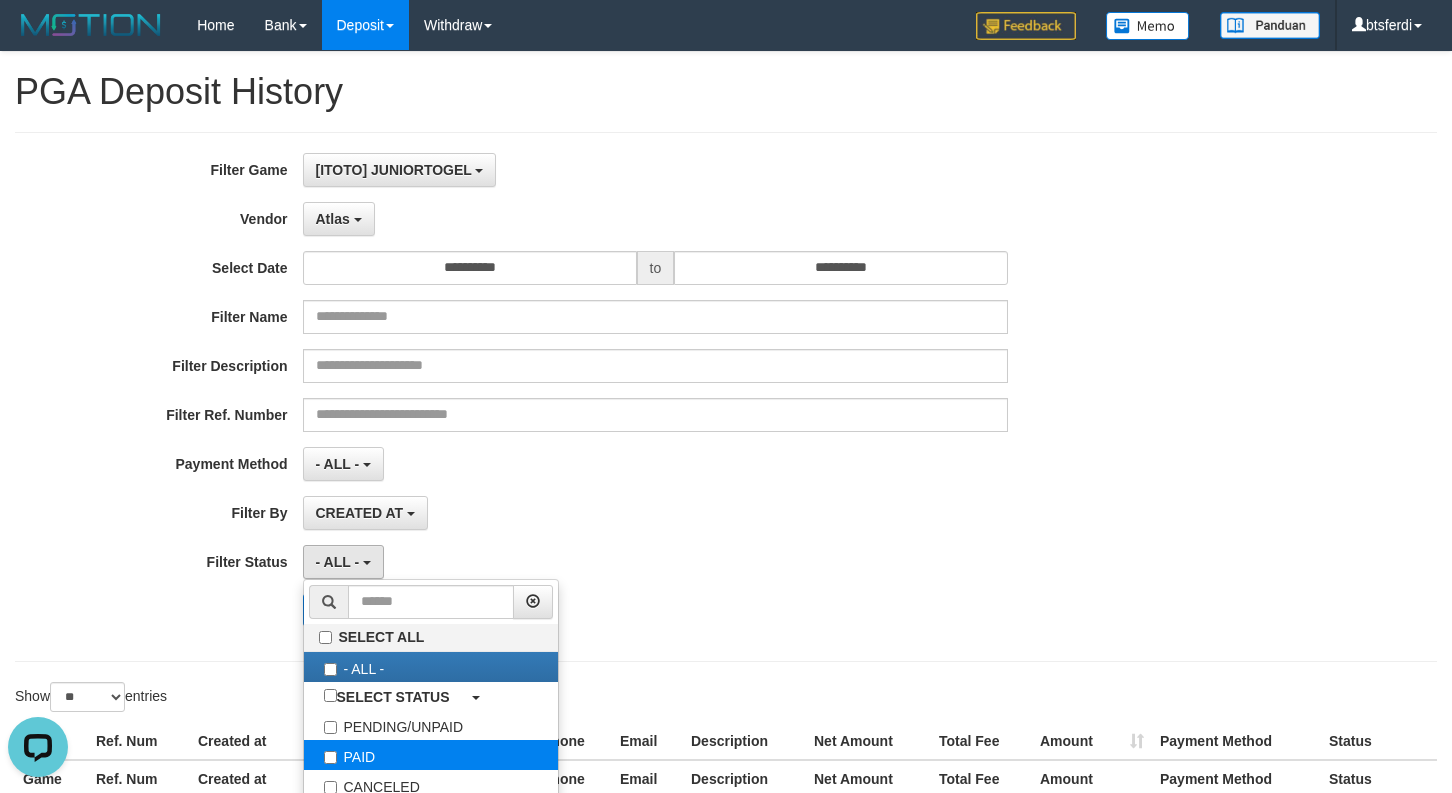 select on "*" 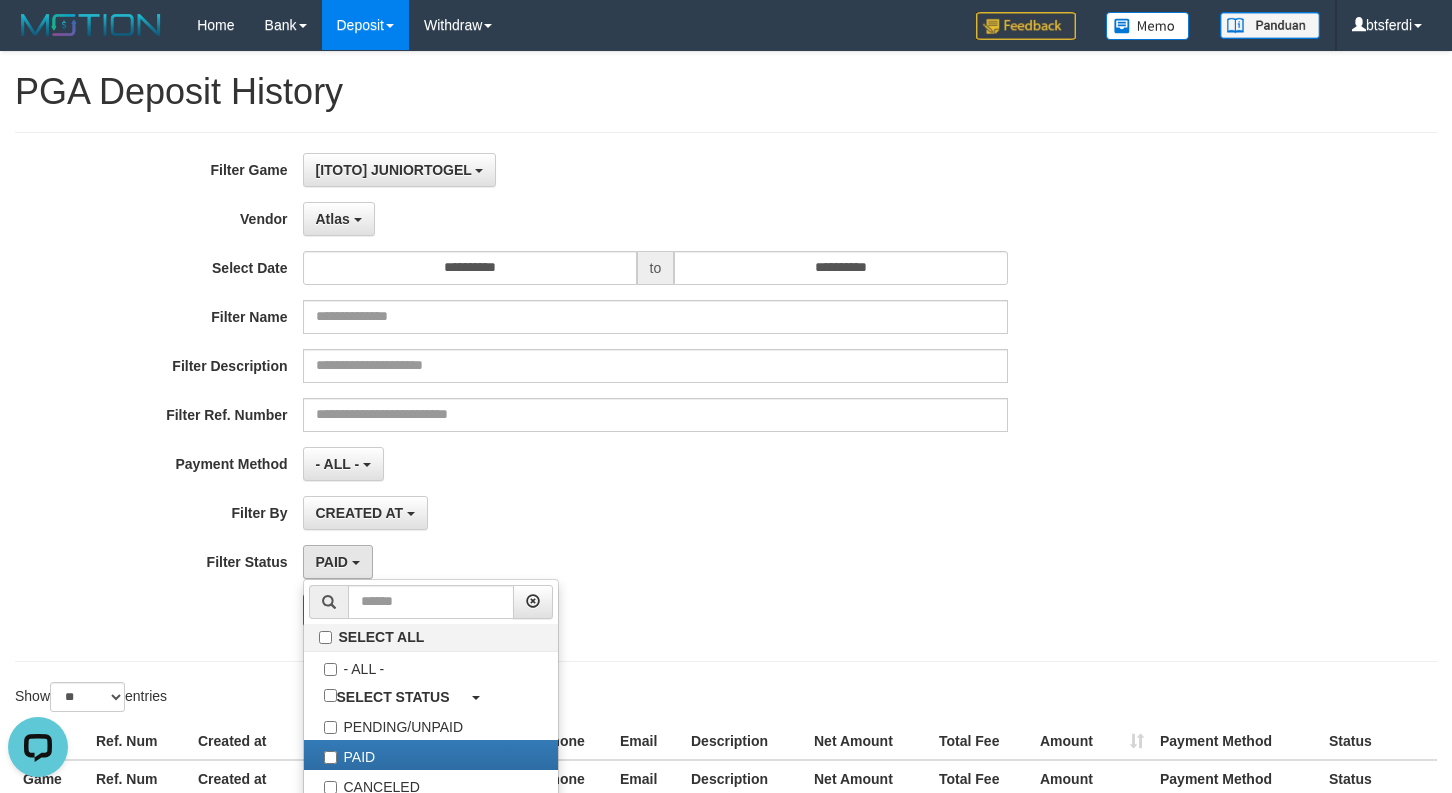 click on "**********" at bounding box center (605, 397) 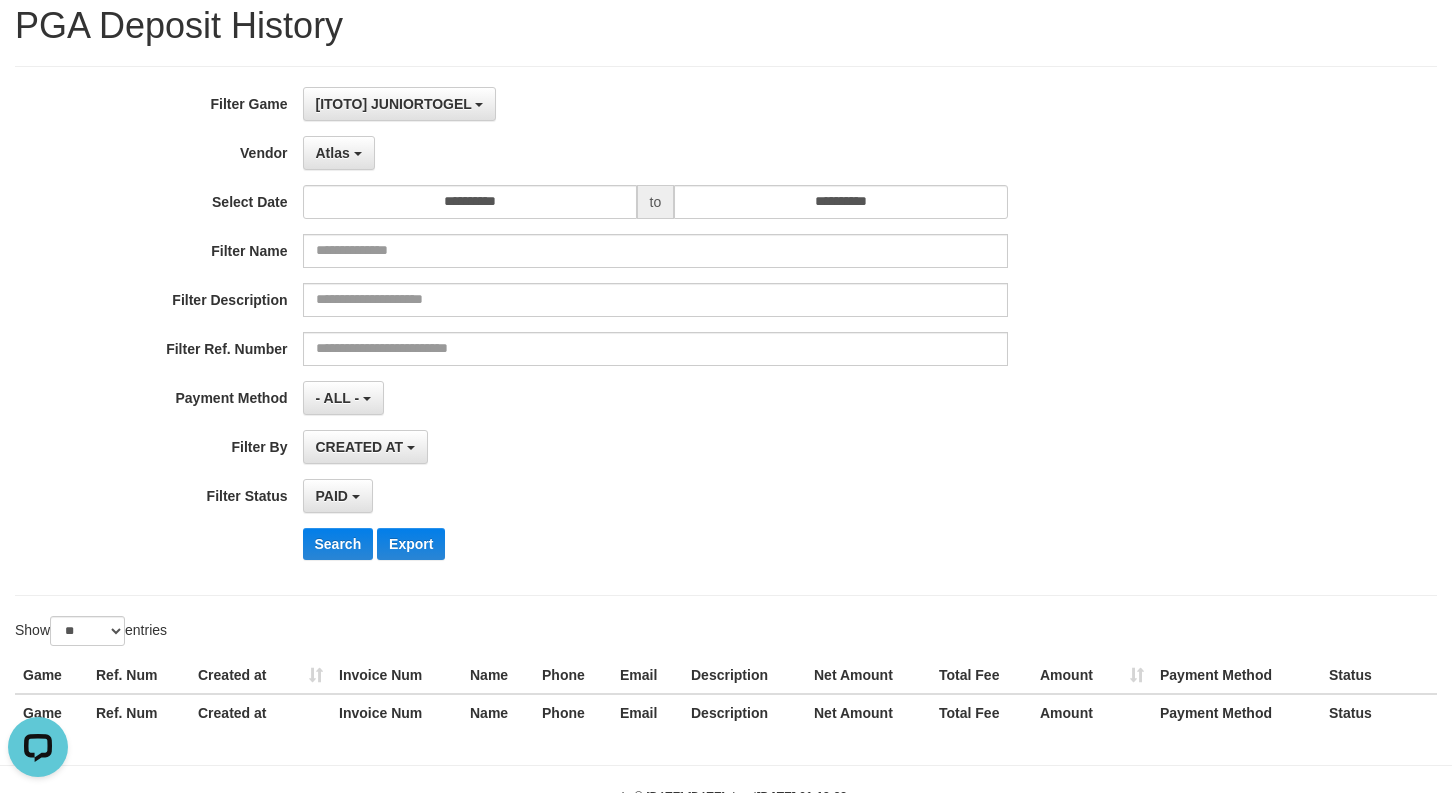scroll, scrollTop: 132, scrollLeft: 0, axis: vertical 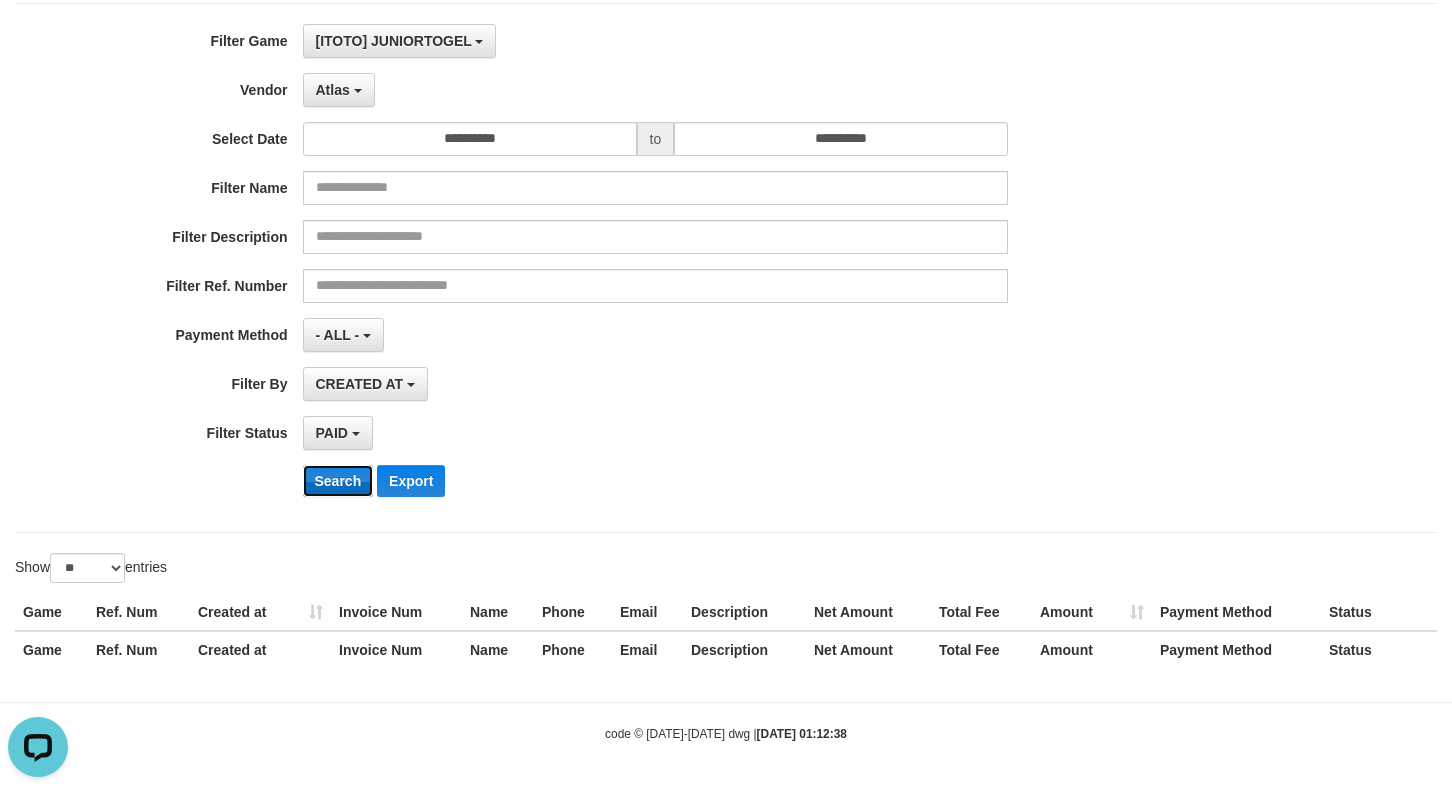 click on "Search" at bounding box center (338, 481) 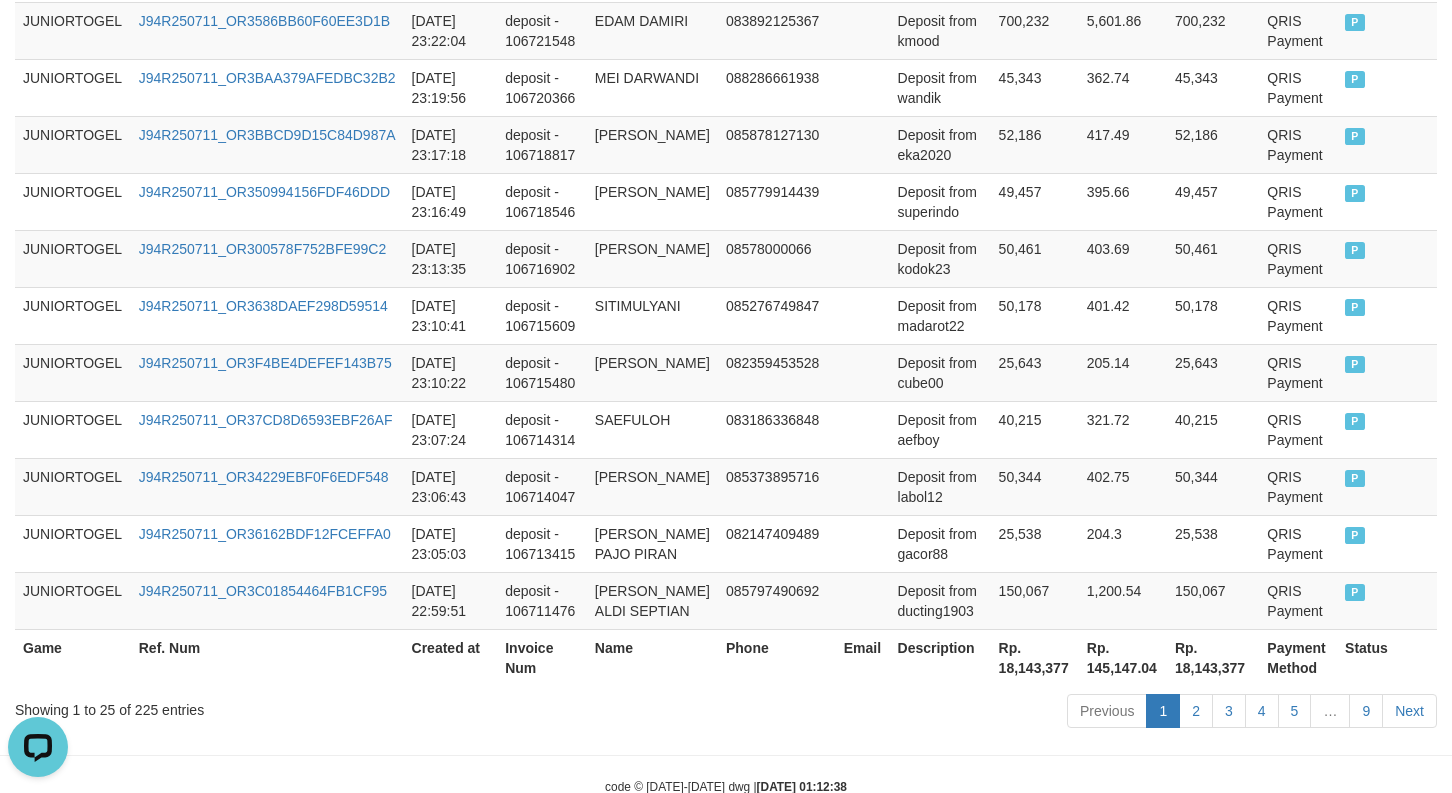 scroll, scrollTop: 1681, scrollLeft: 0, axis: vertical 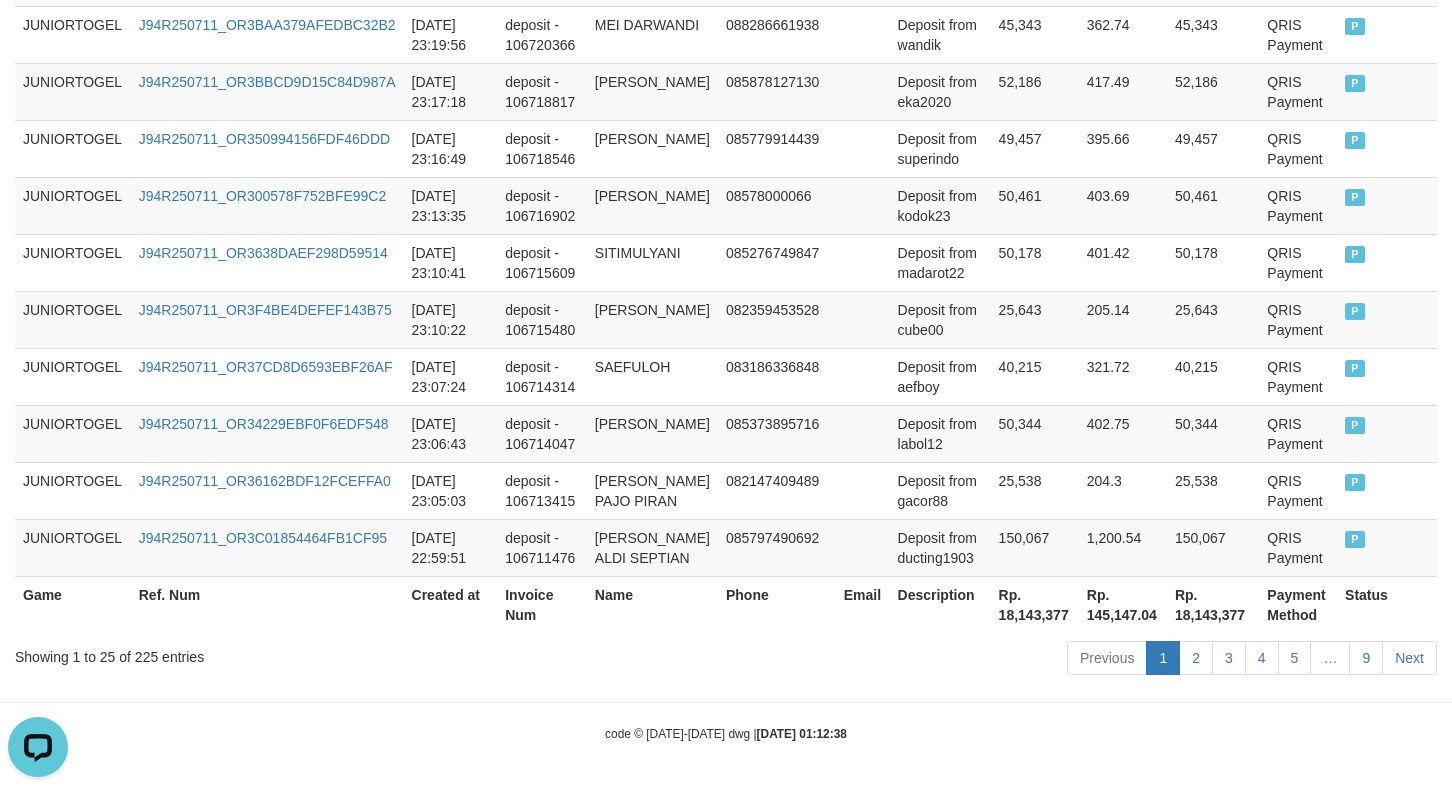 type 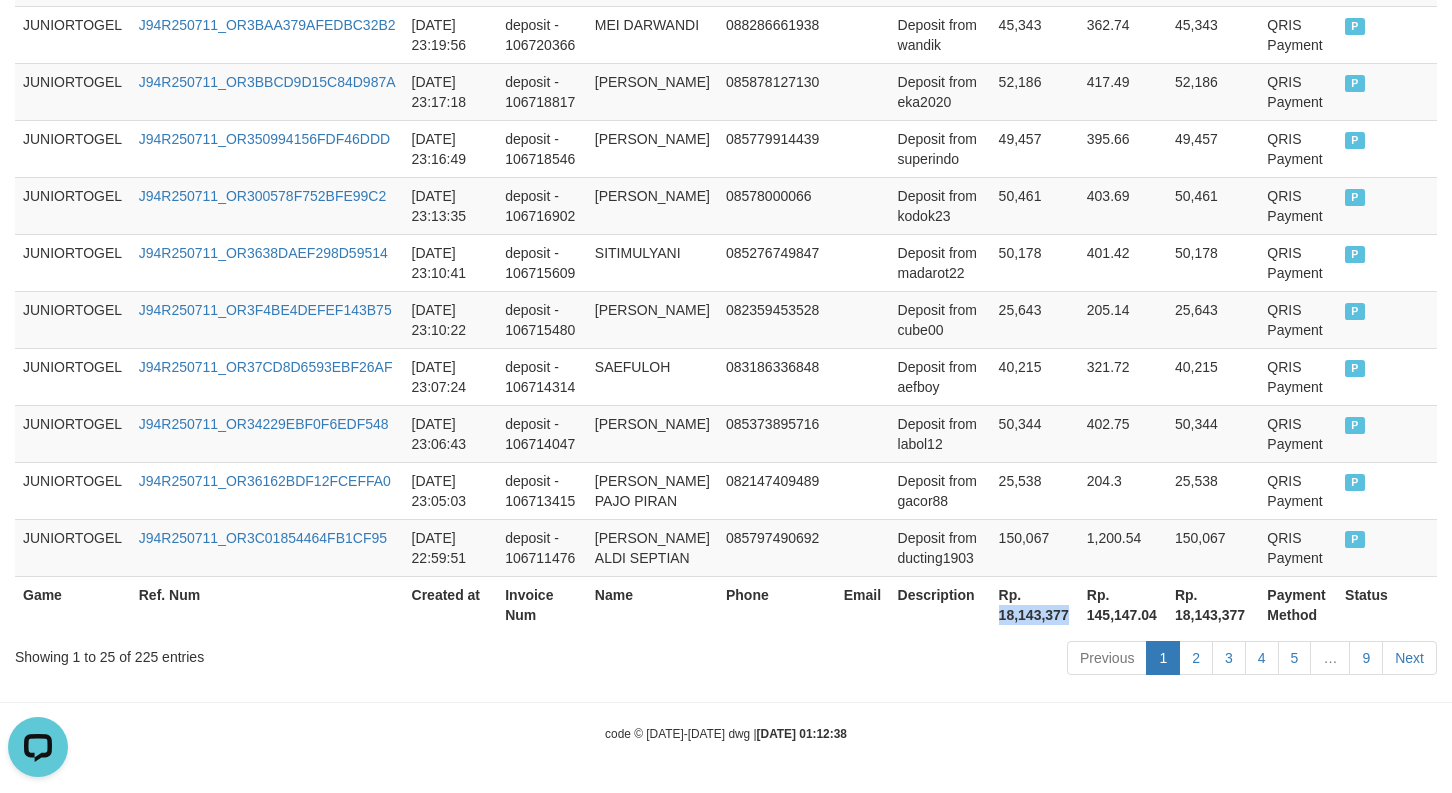 copy on "18,143,377" 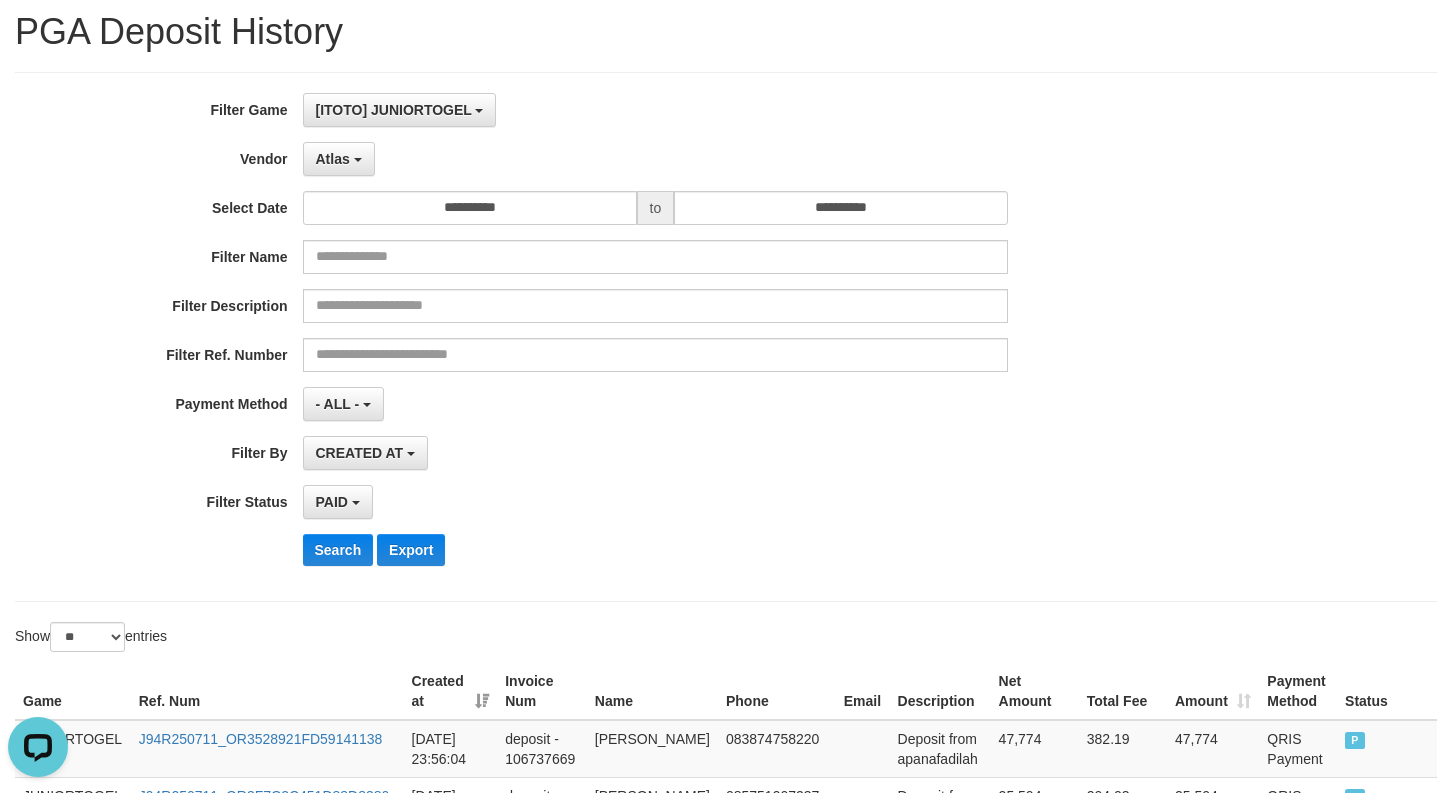scroll, scrollTop: 0, scrollLeft: 0, axis: both 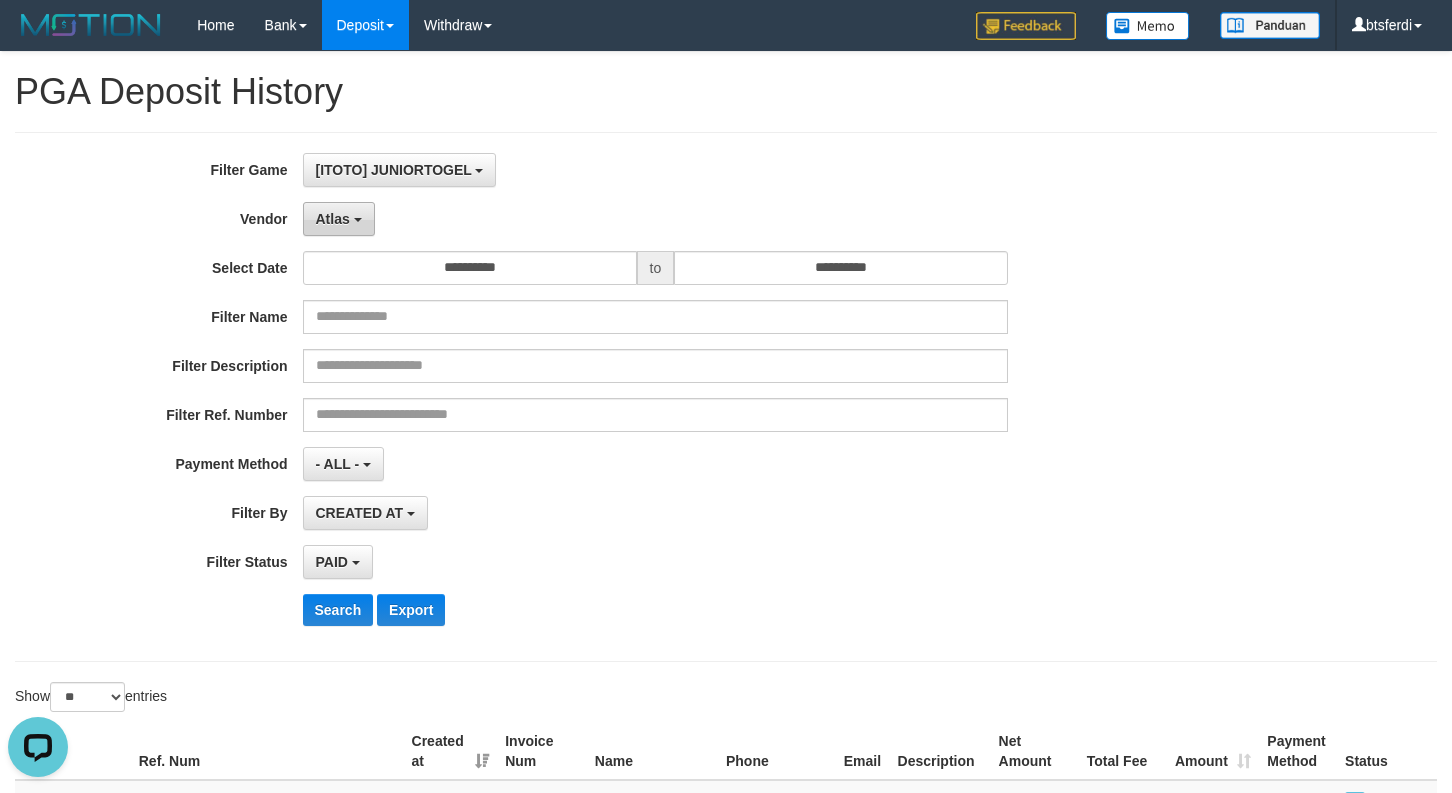 click on "Atlas" at bounding box center [339, 219] 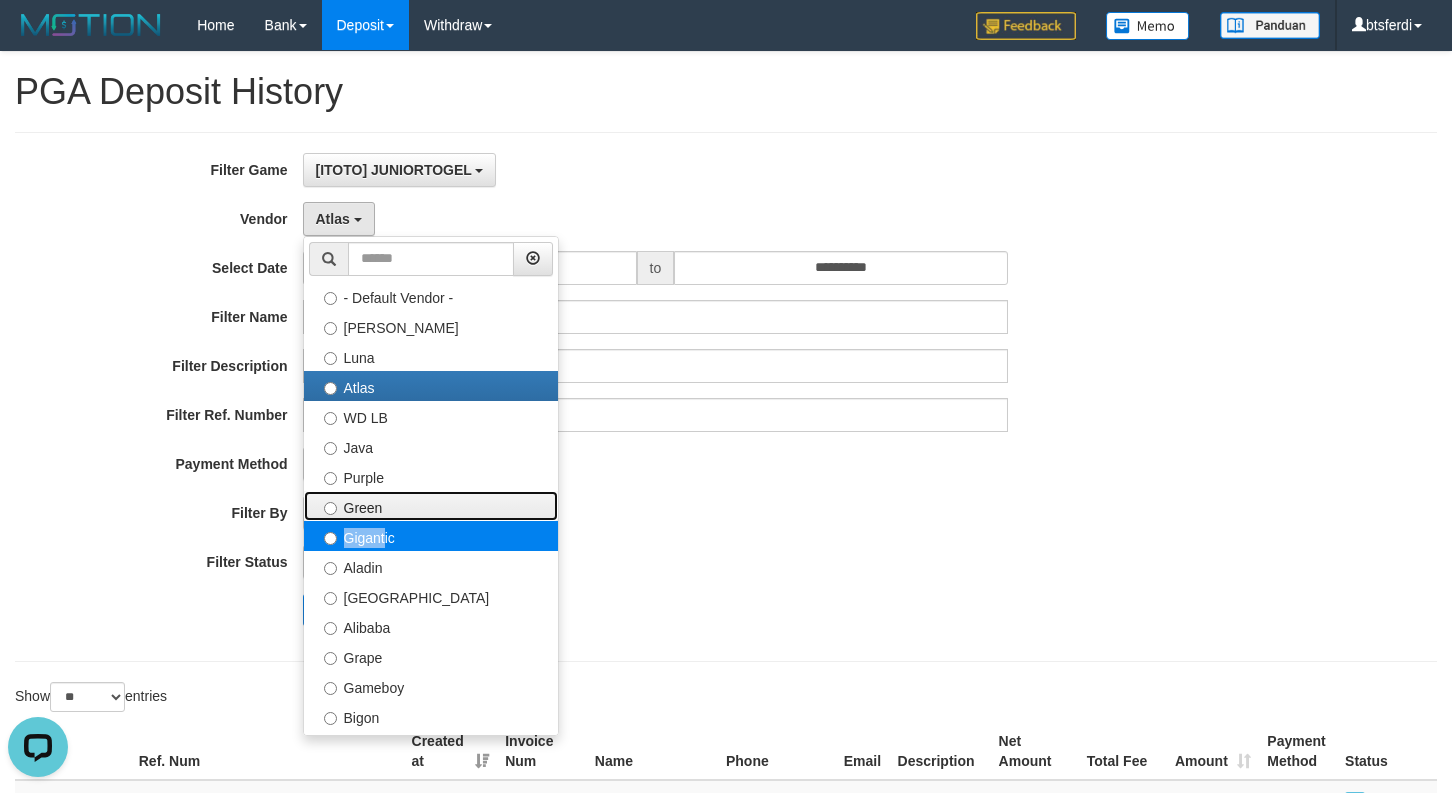 drag, startPoint x: 374, startPoint y: 521, endPoint x: 377, endPoint y: 533, distance: 12.369317 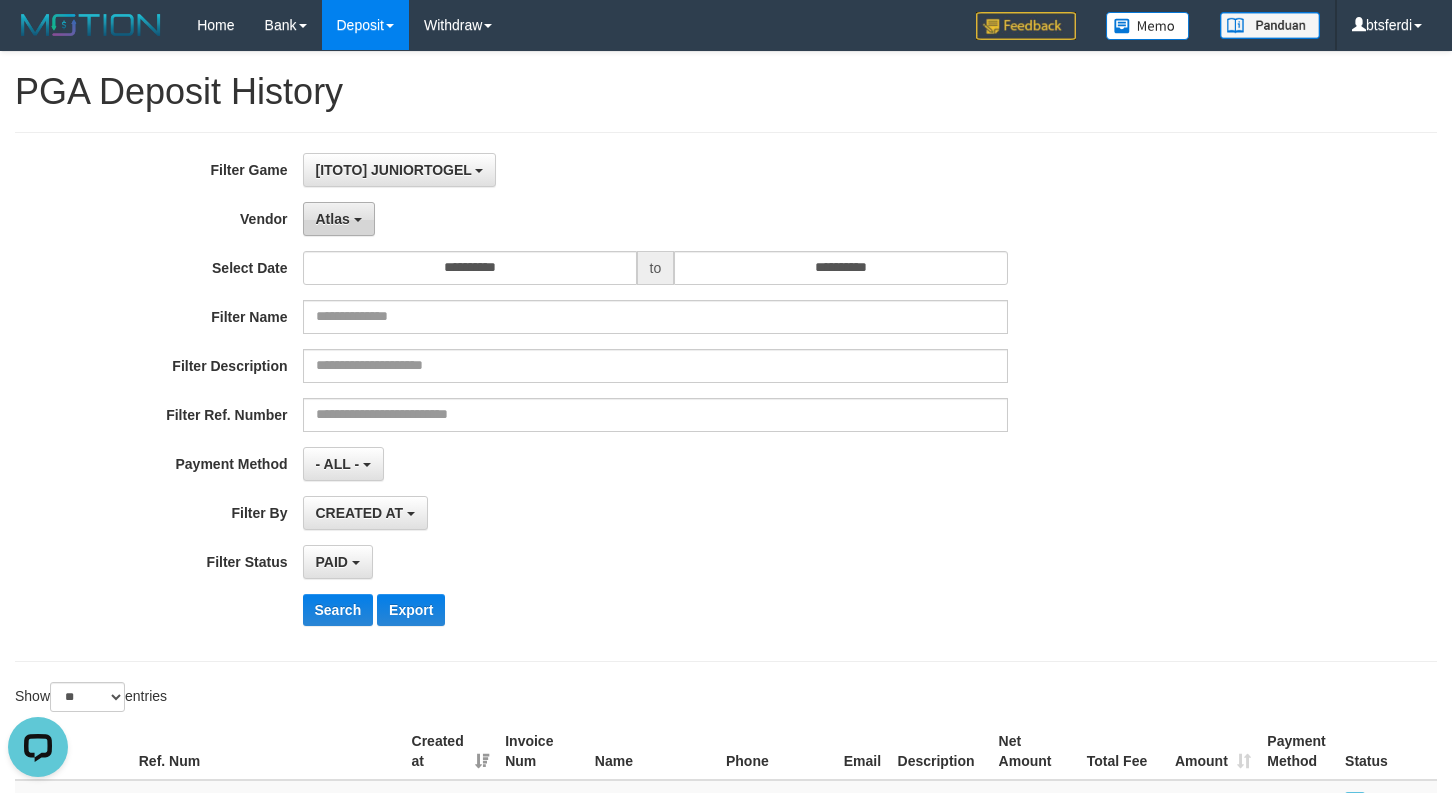 click on "Atlas" at bounding box center (333, 219) 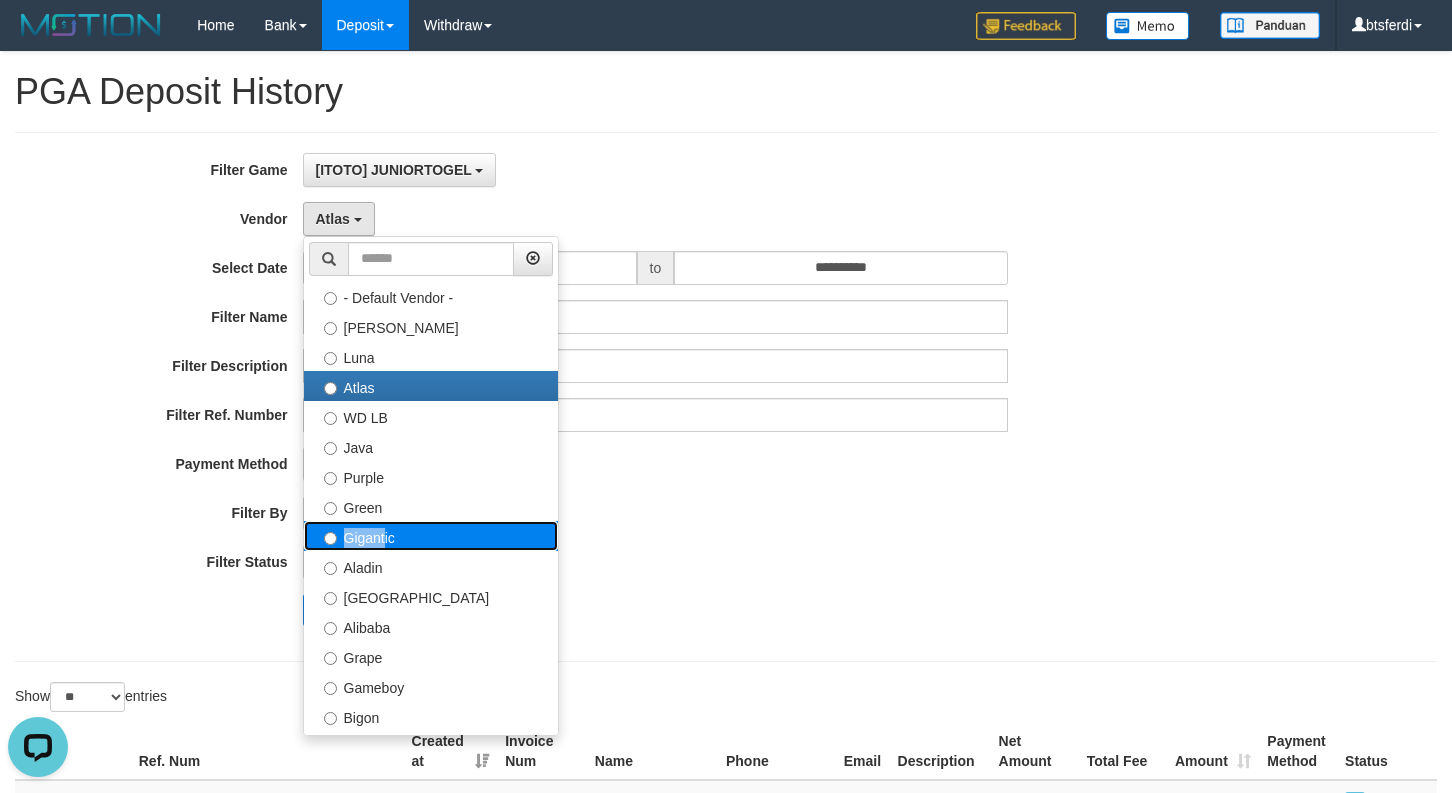 click on "Gigantic" at bounding box center [431, 536] 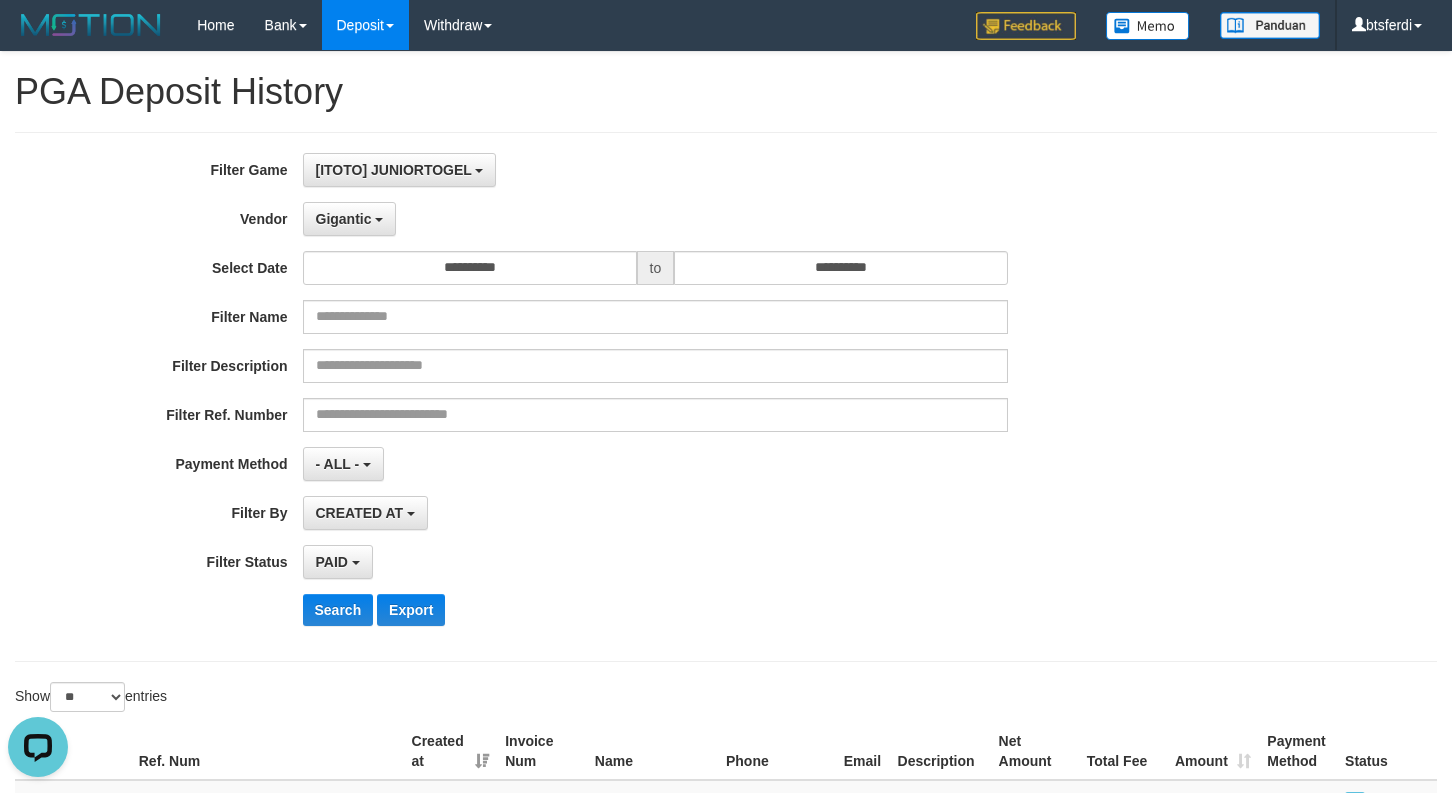 click on "PAID								    SELECT ALL  - ALL -  SELECT STATUS
PENDING/UNPAID
PAID
CANCELED
EXPIRED" at bounding box center [656, 562] 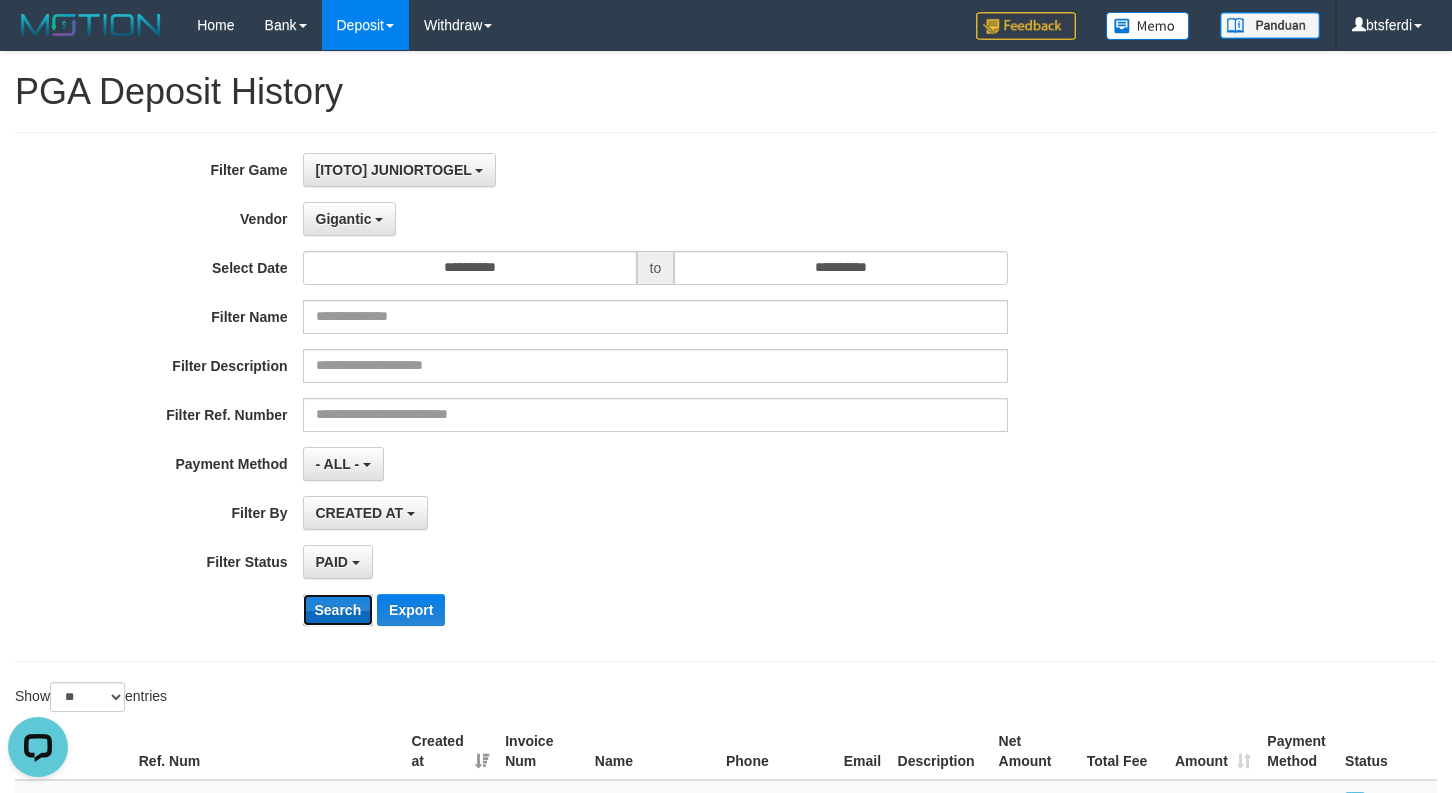 click on "Search" at bounding box center (338, 610) 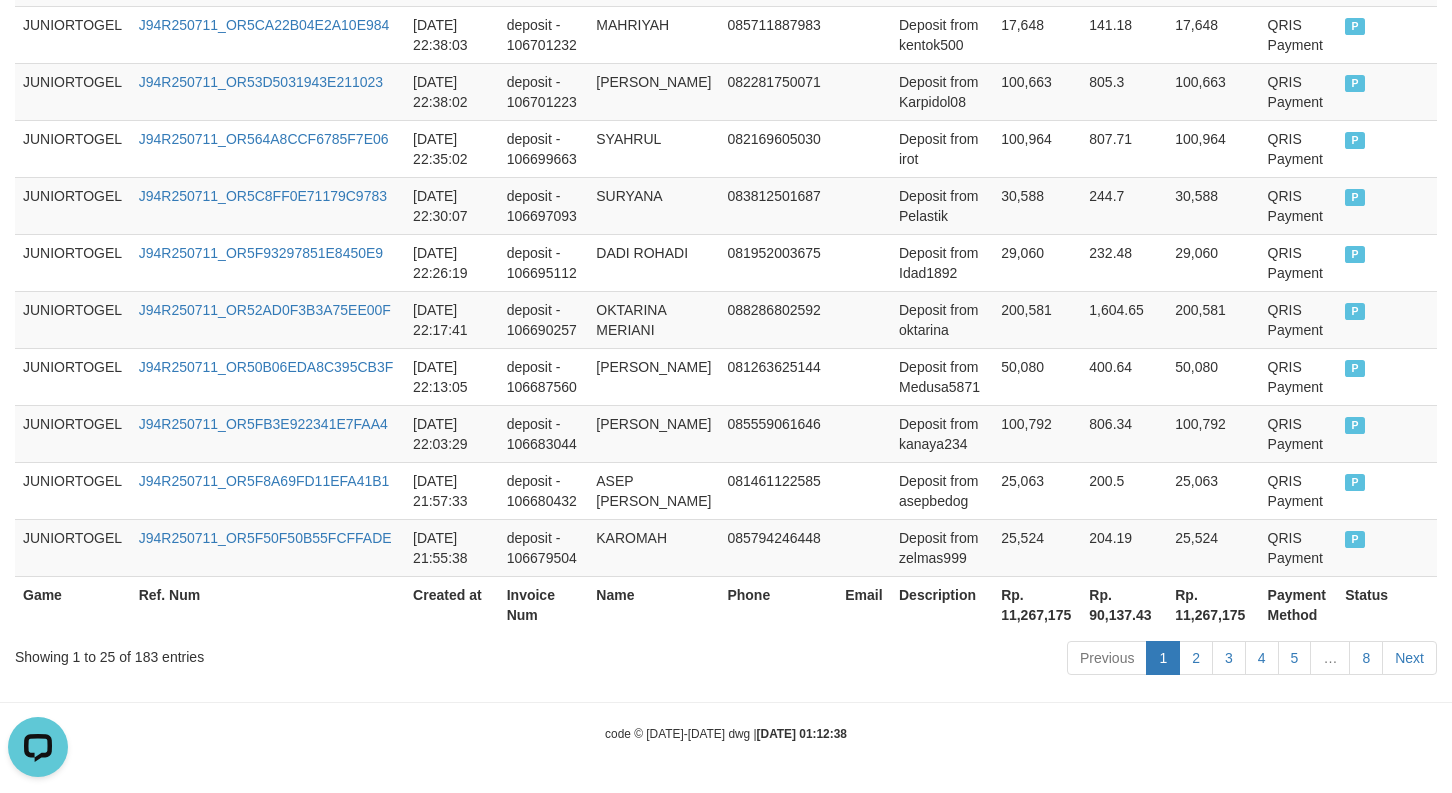 scroll, scrollTop: 1641, scrollLeft: 0, axis: vertical 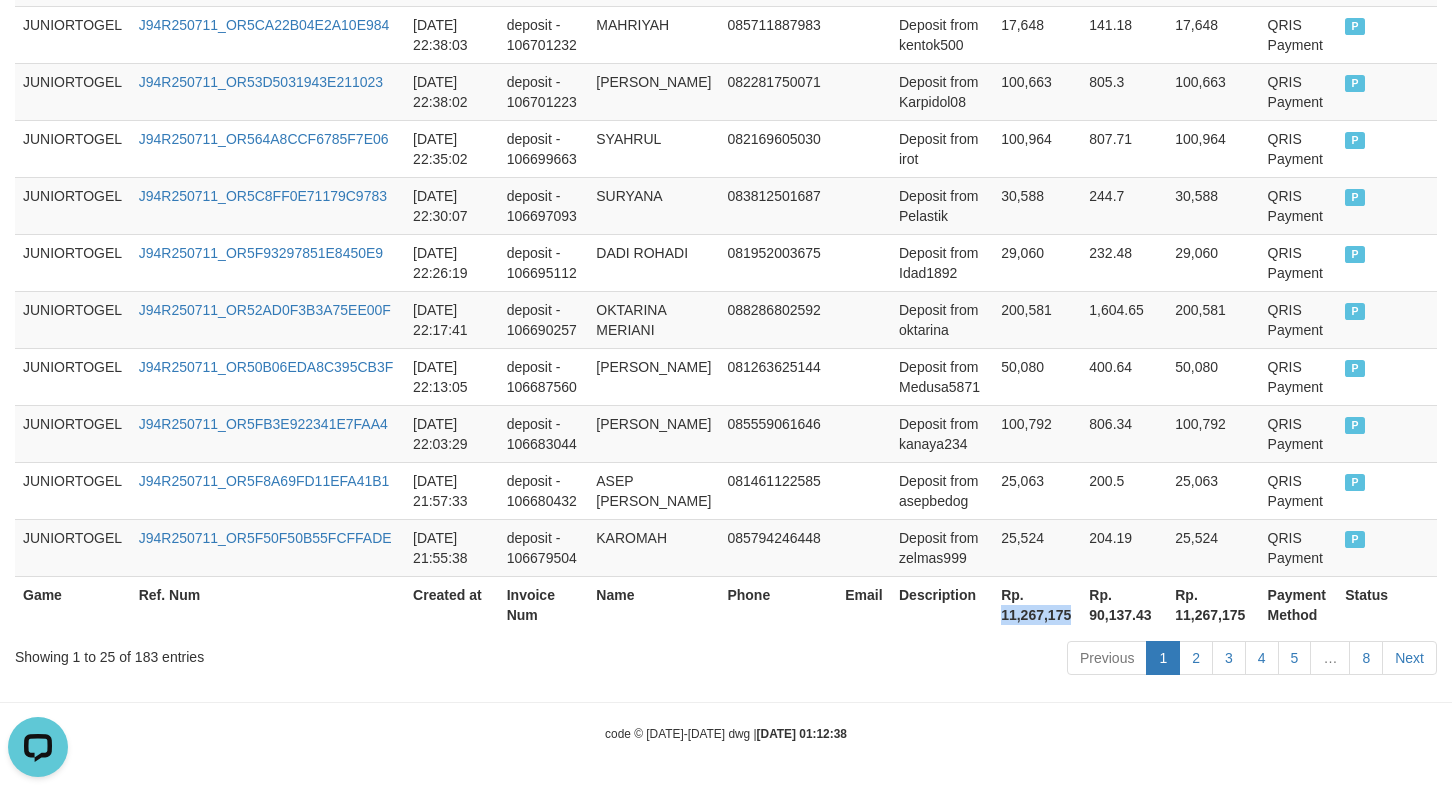 click on "Rp. 11,267,175" at bounding box center (1037, 604) 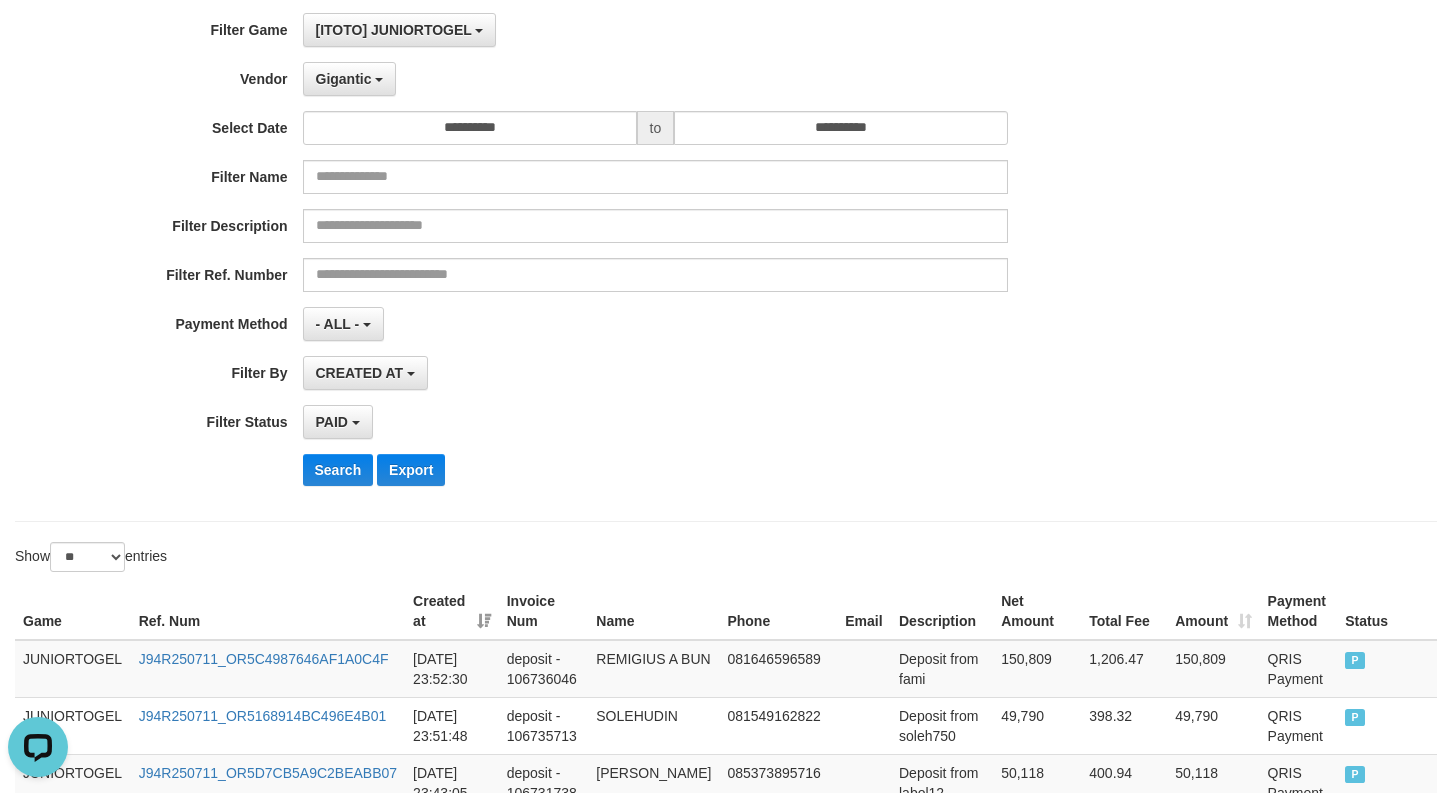 scroll, scrollTop: 0, scrollLeft: 0, axis: both 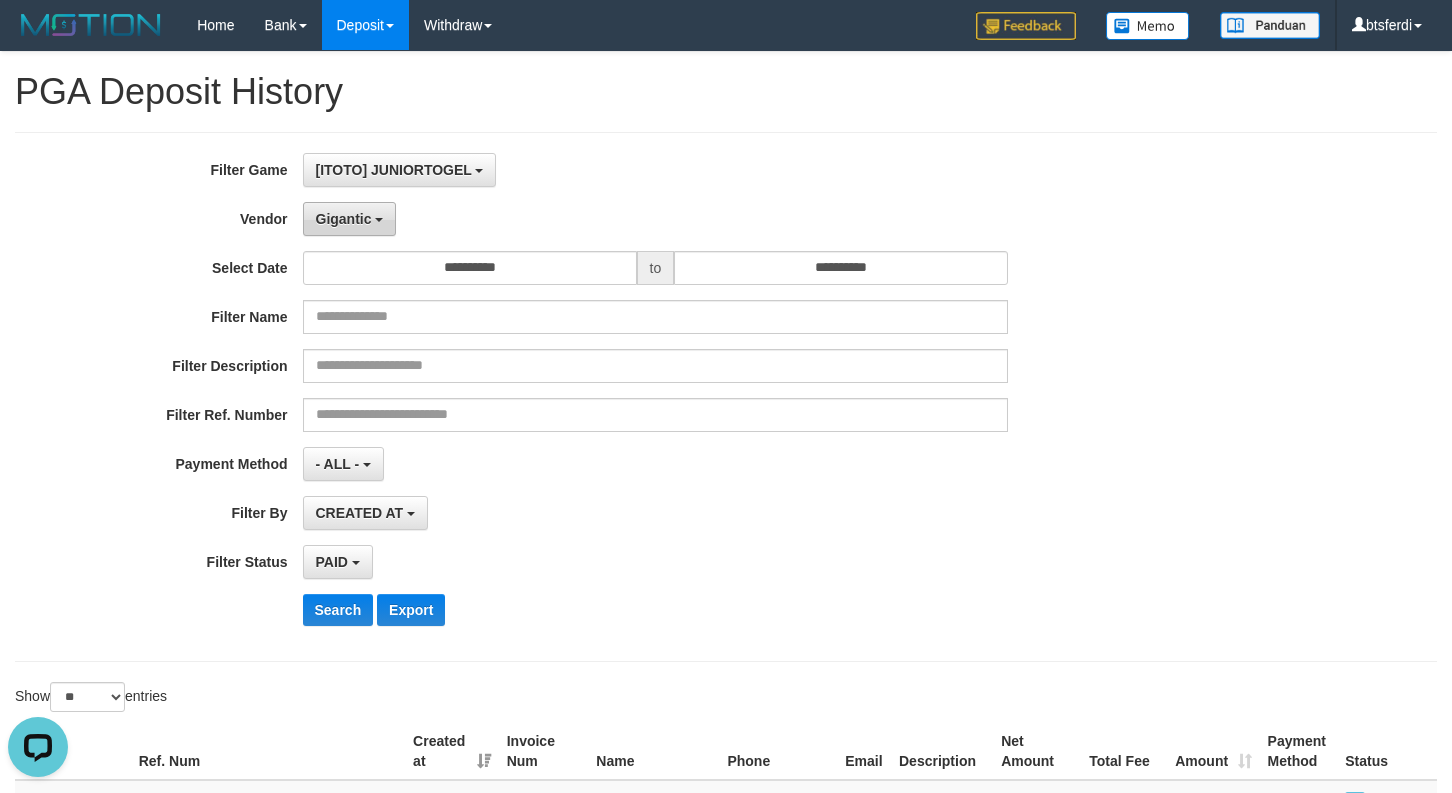 click on "Gigantic" at bounding box center [350, 219] 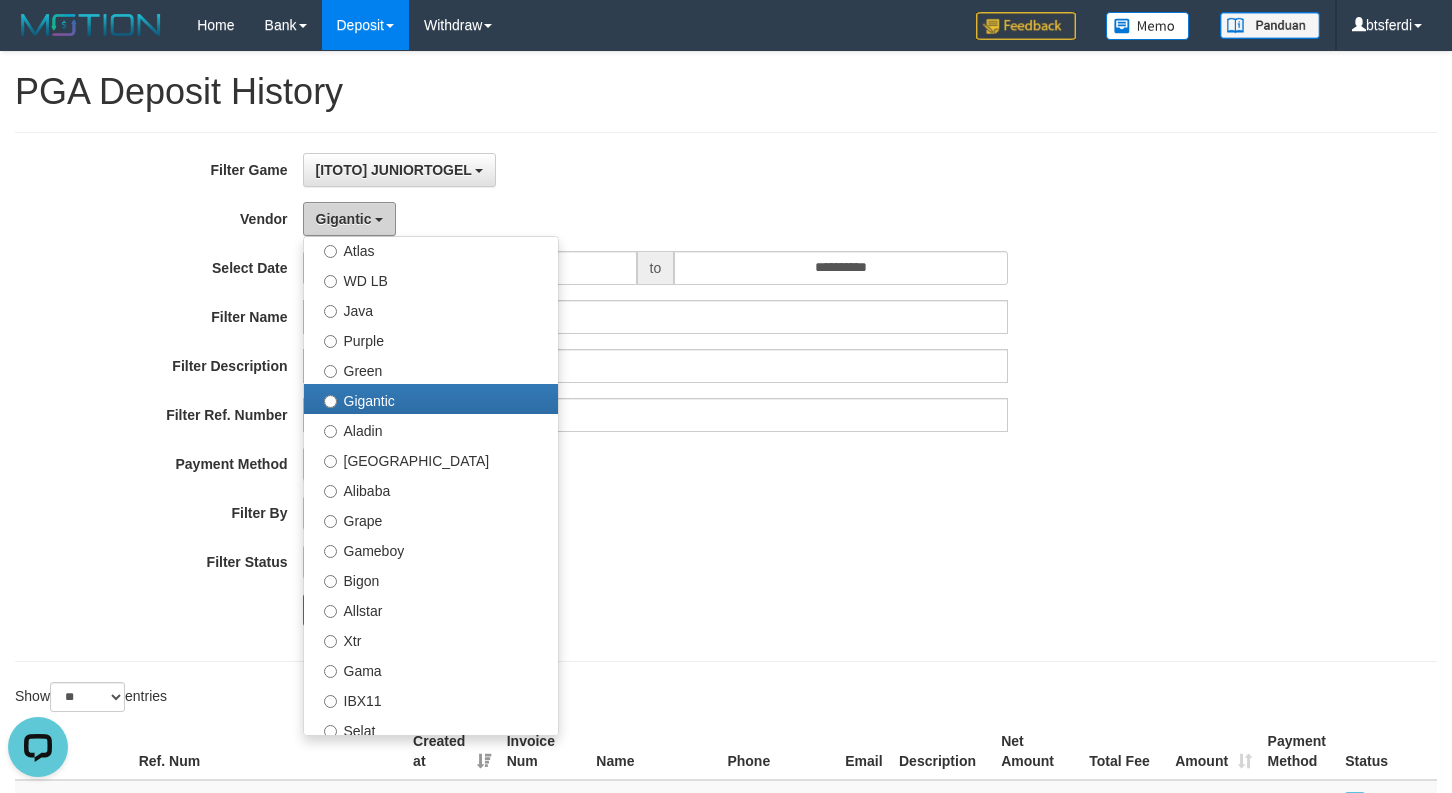scroll, scrollTop: 266, scrollLeft: 0, axis: vertical 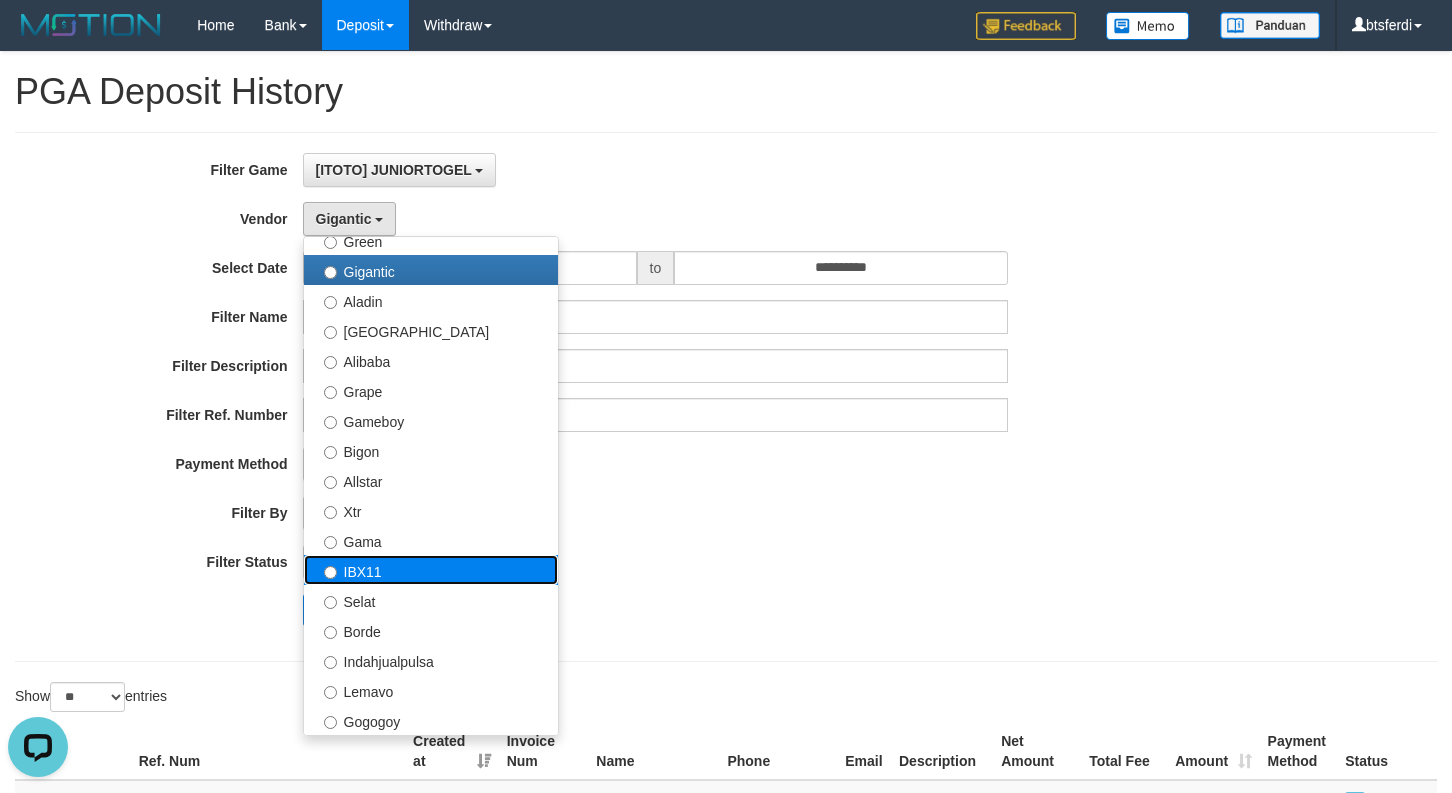 click on "IBX11" at bounding box center [431, 570] 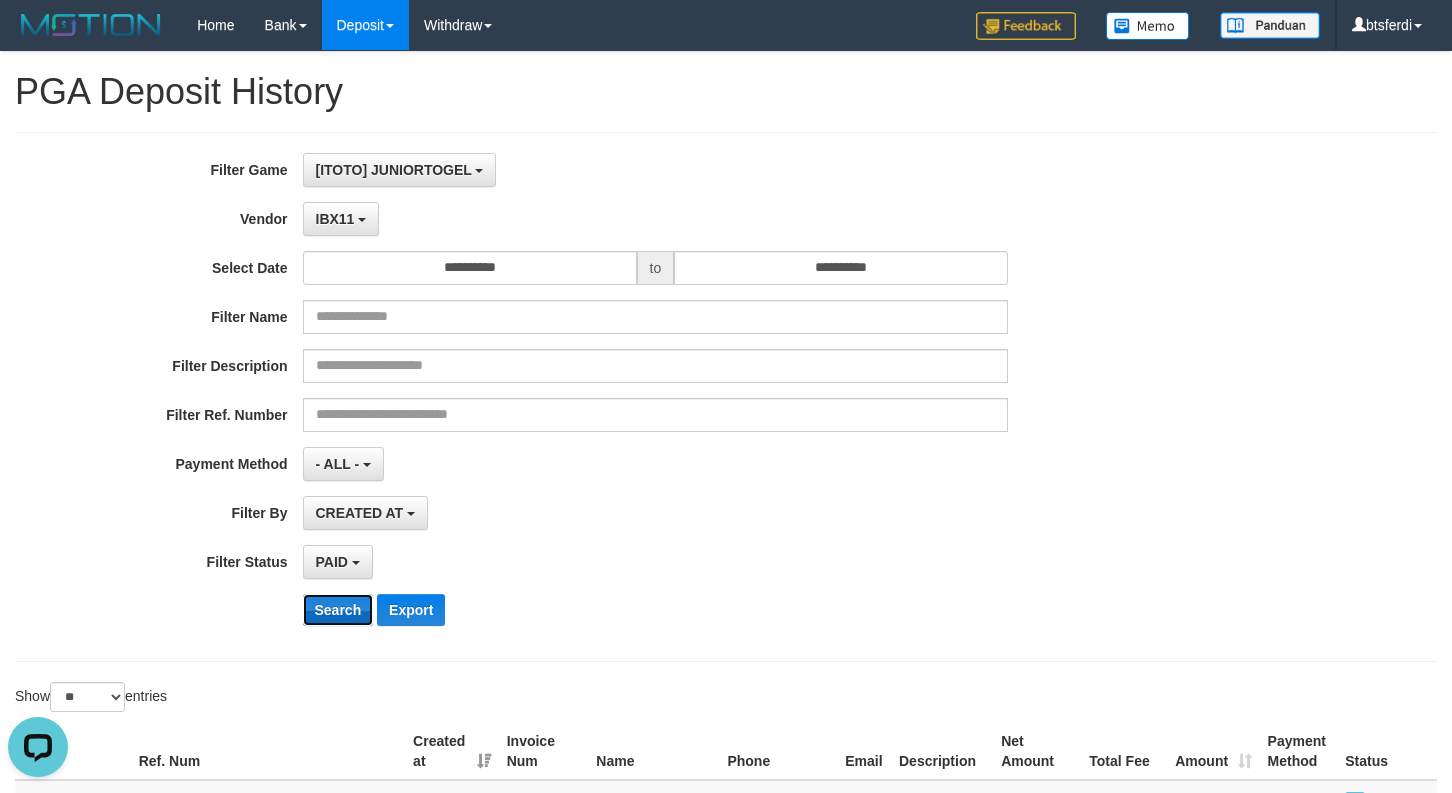 click on "Search" at bounding box center (338, 610) 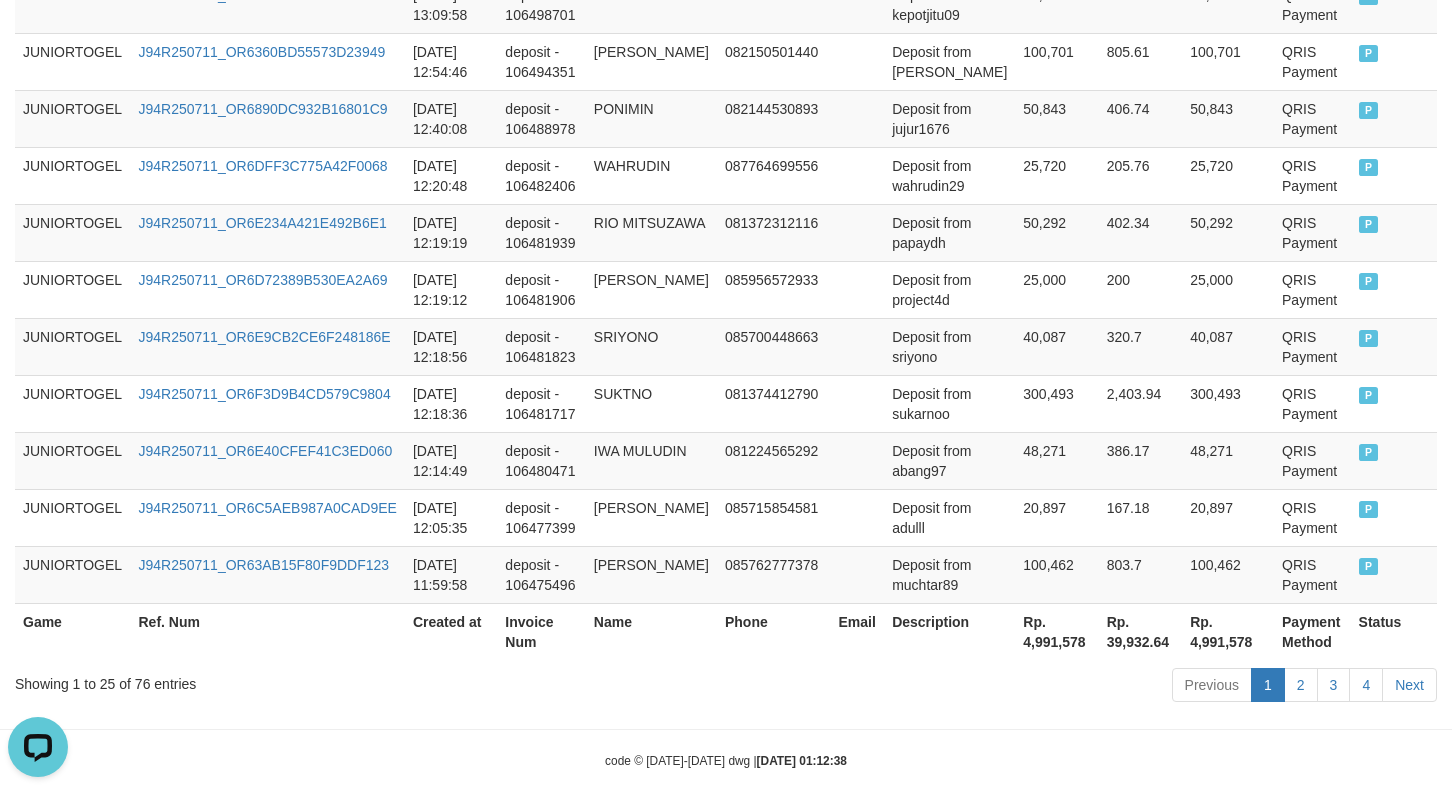 scroll, scrollTop: 1661, scrollLeft: 0, axis: vertical 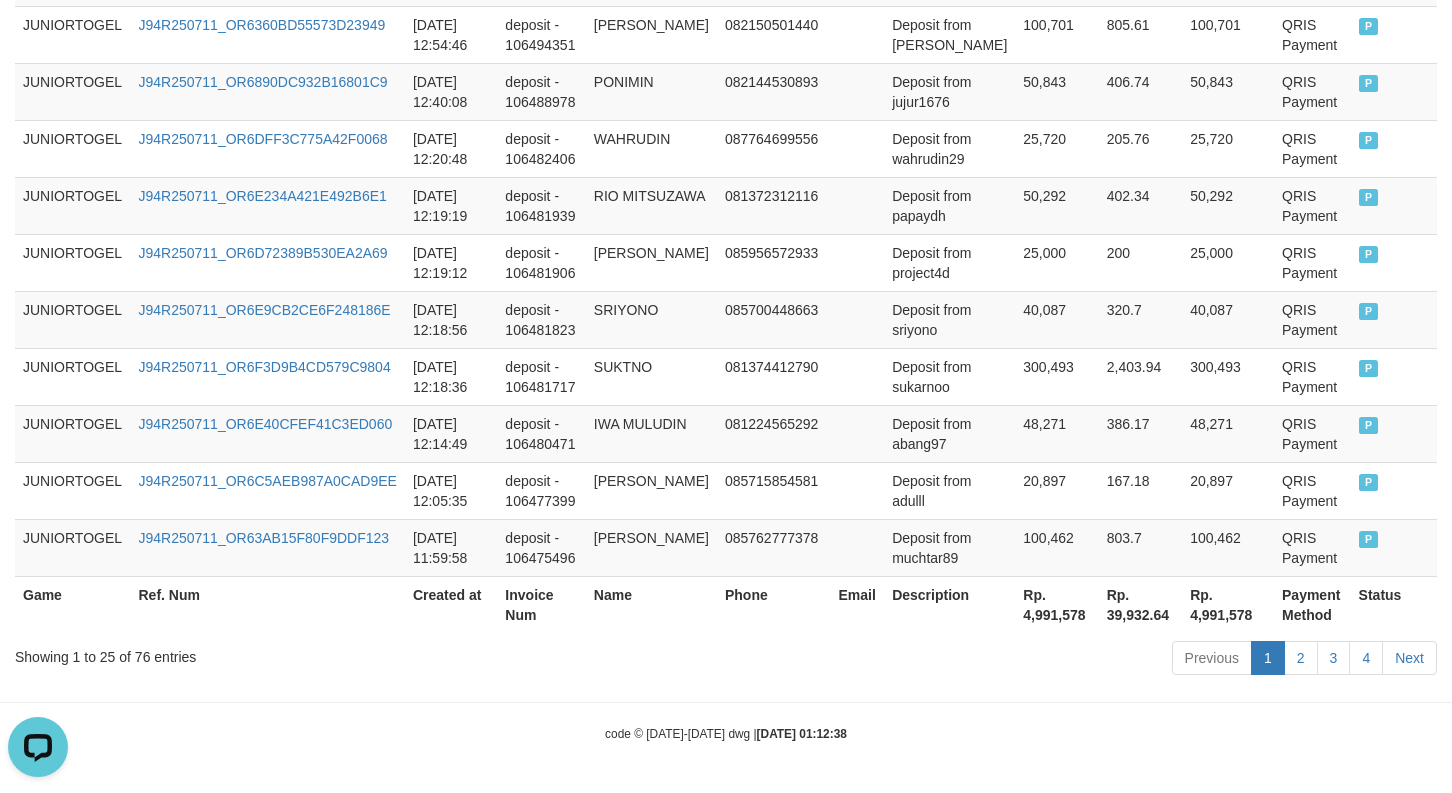 click on "Rp. 4,991,578" at bounding box center (1056, 604) 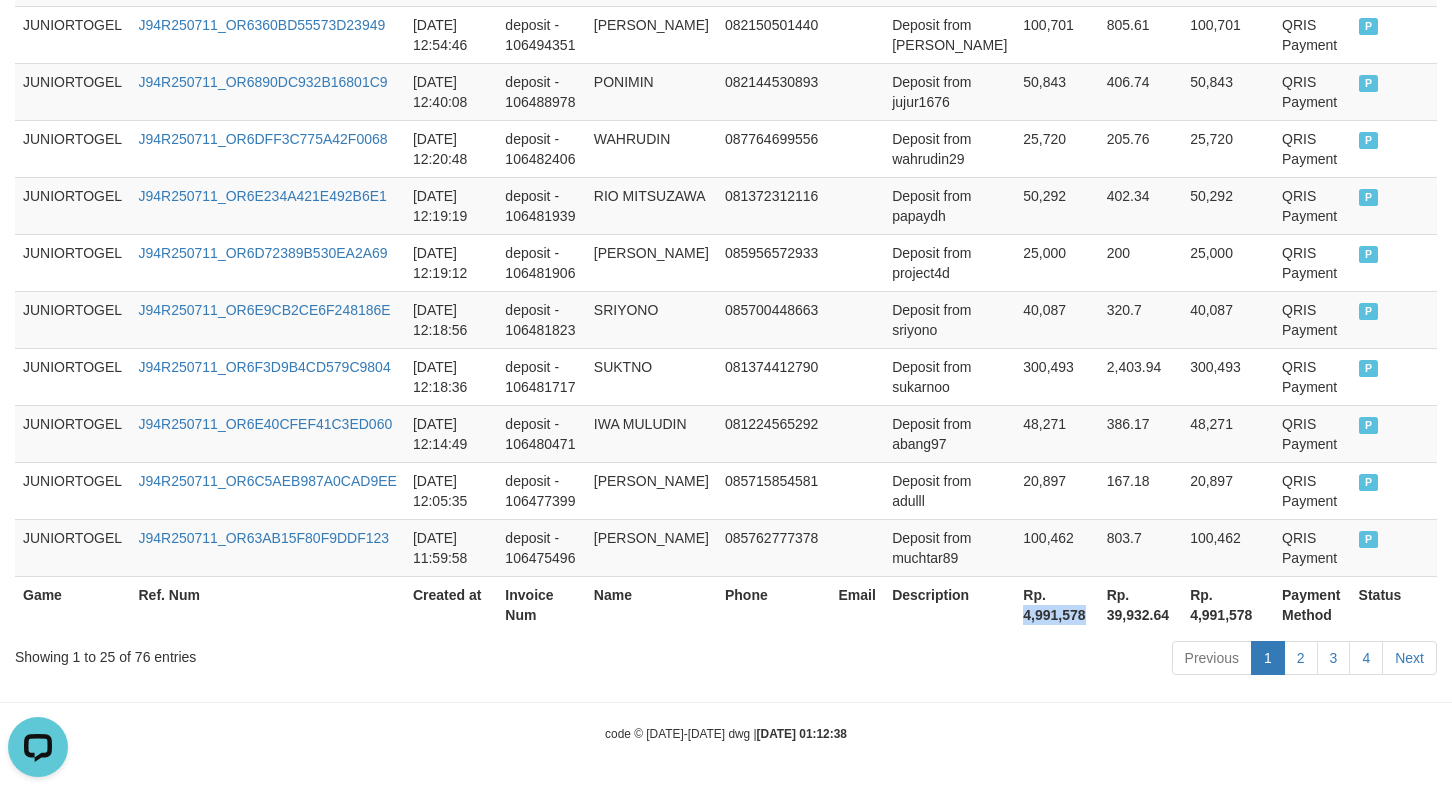 copy on "4,991,578" 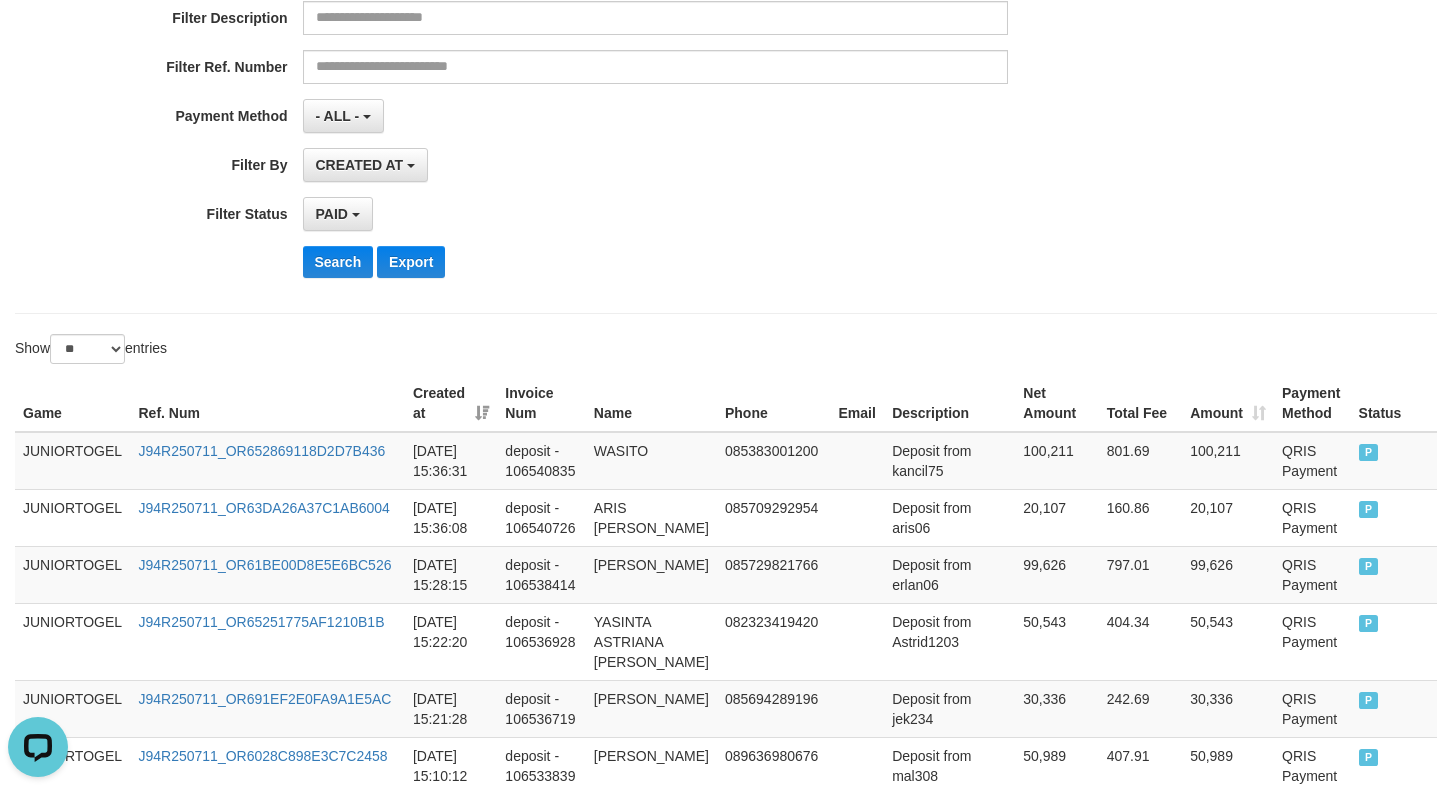 scroll, scrollTop: 0, scrollLeft: 0, axis: both 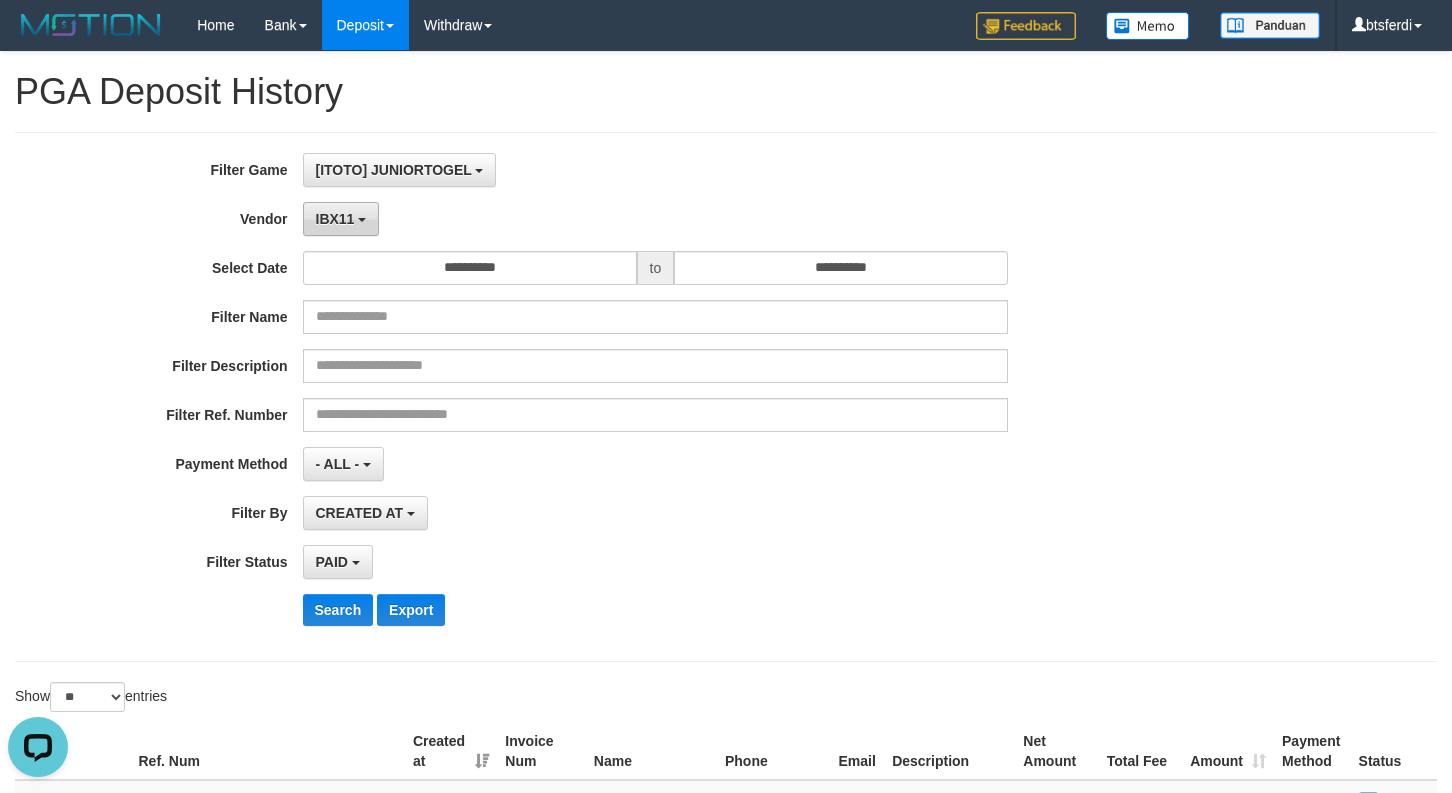 click on "IBX11" at bounding box center (341, 219) 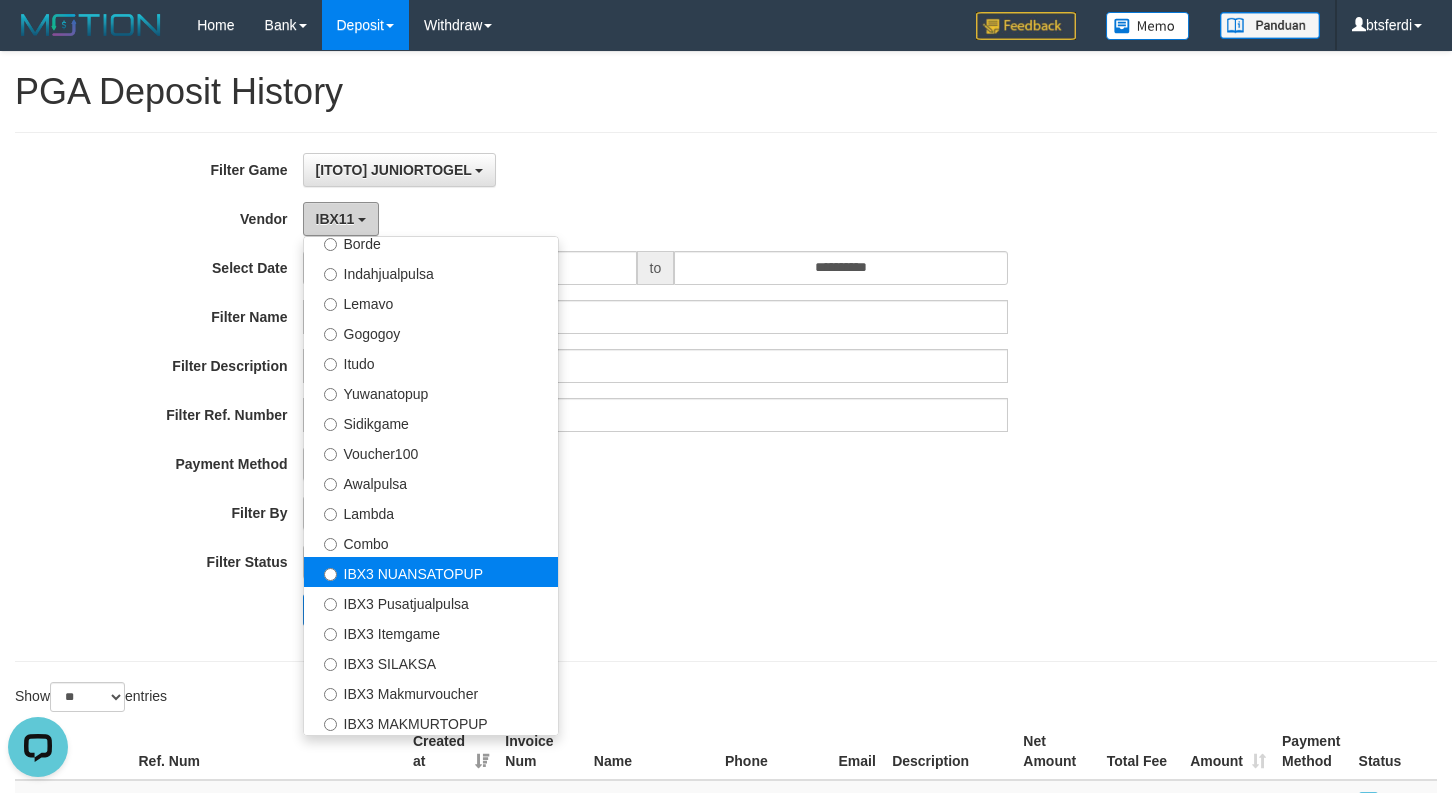 scroll, scrollTop: 666, scrollLeft: 0, axis: vertical 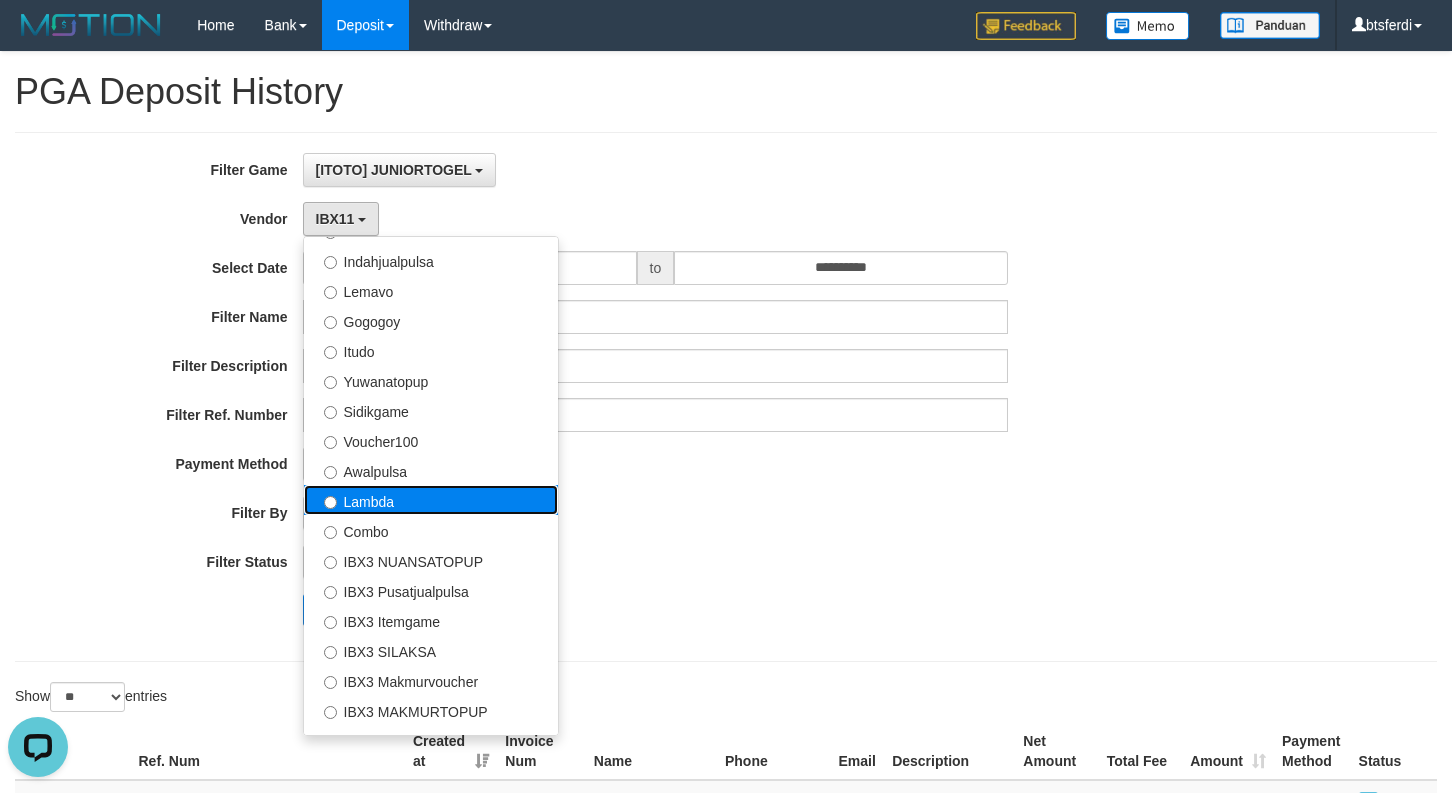 click on "Lambda" at bounding box center (431, 500) 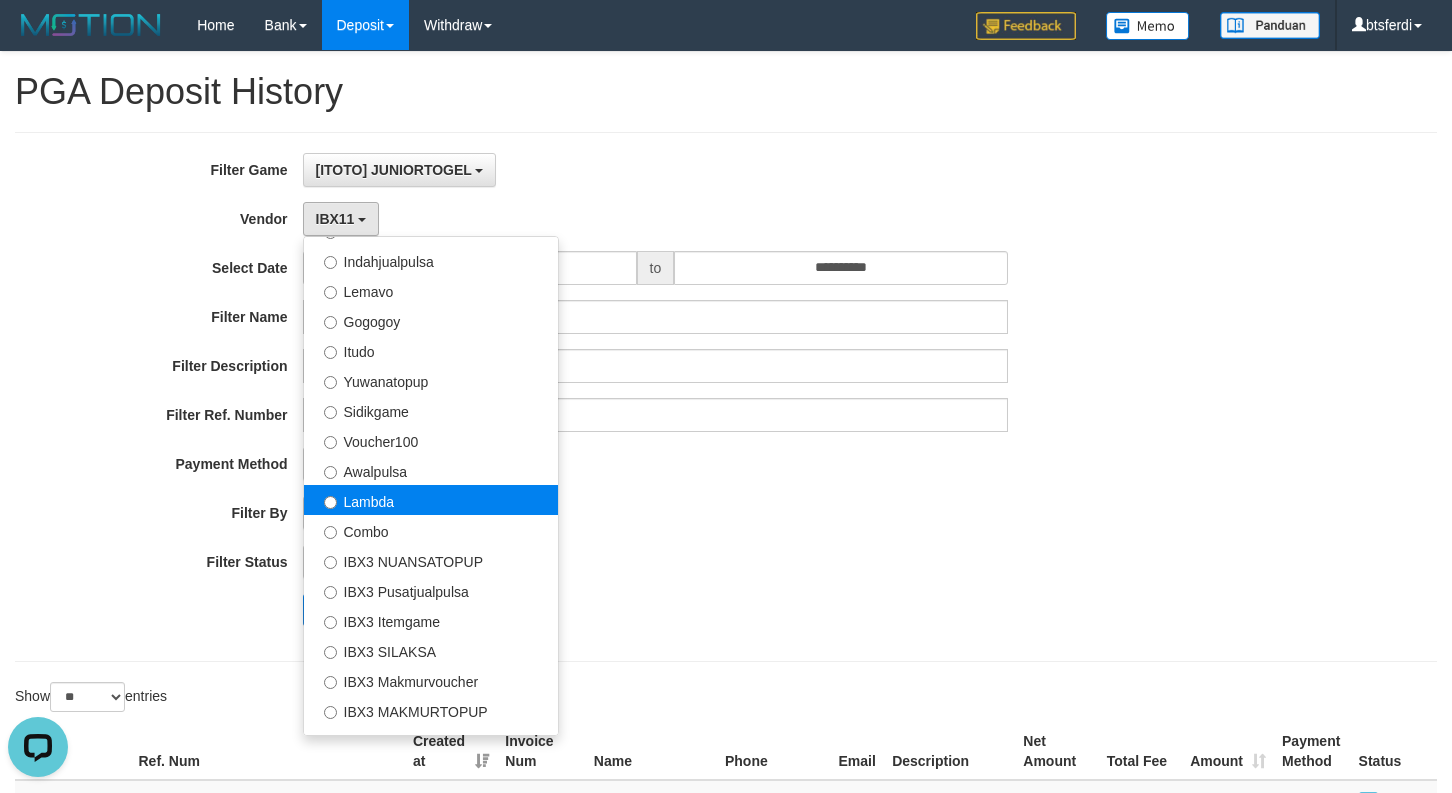 select on "**********" 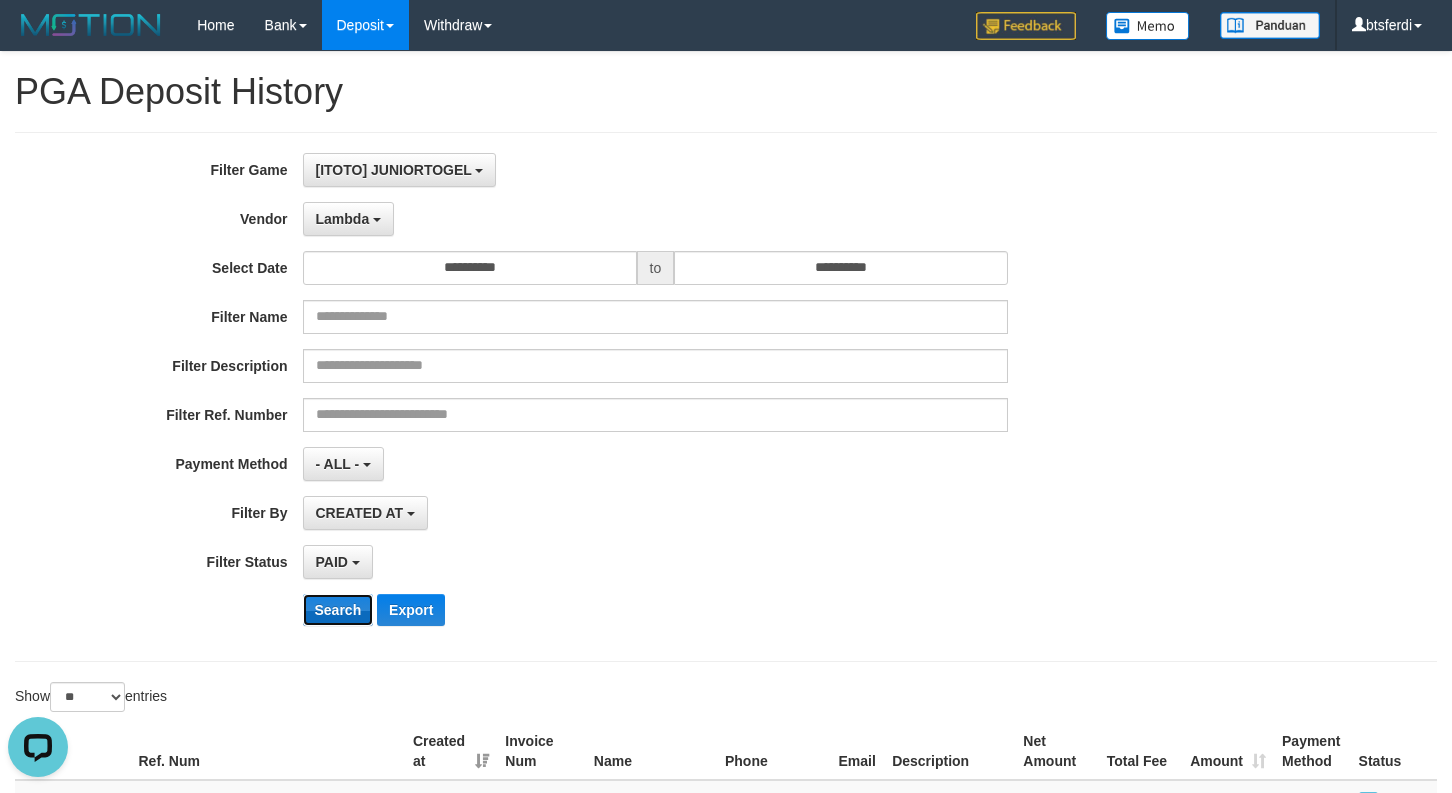 click on "Search" at bounding box center (338, 610) 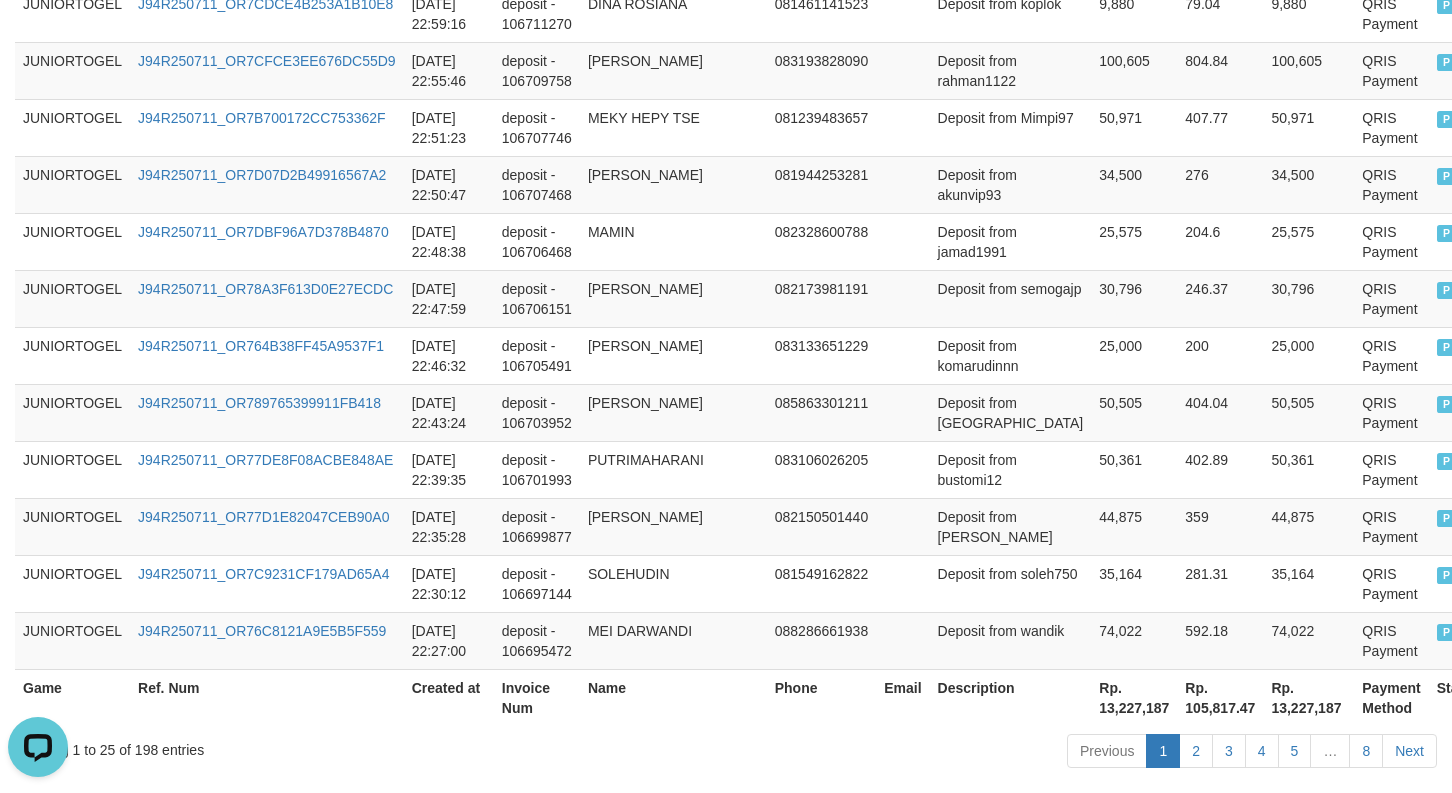 scroll, scrollTop: 1641, scrollLeft: 0, axis: vertical 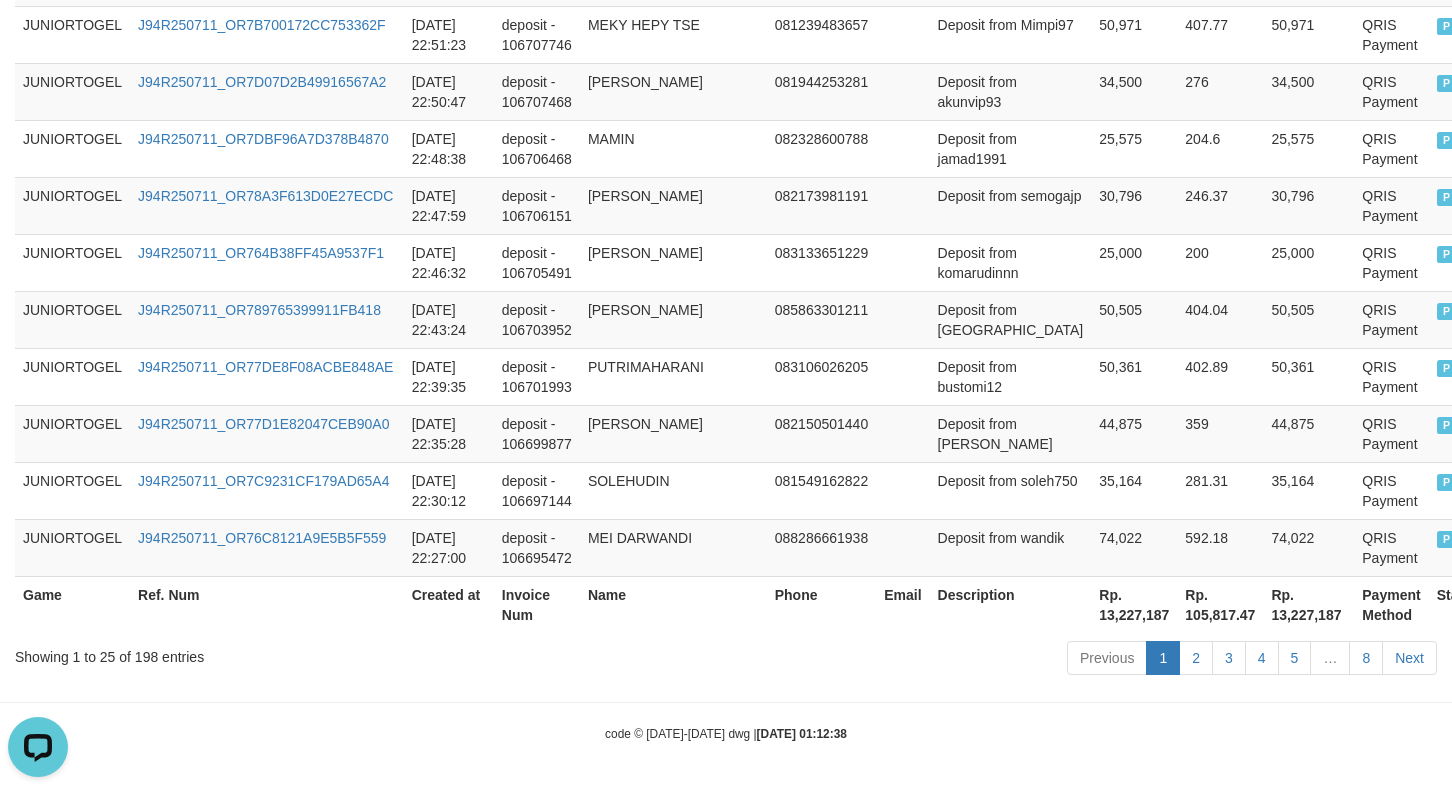 click on "Rp. 13,227,187" at bounding box center [1134, 604] 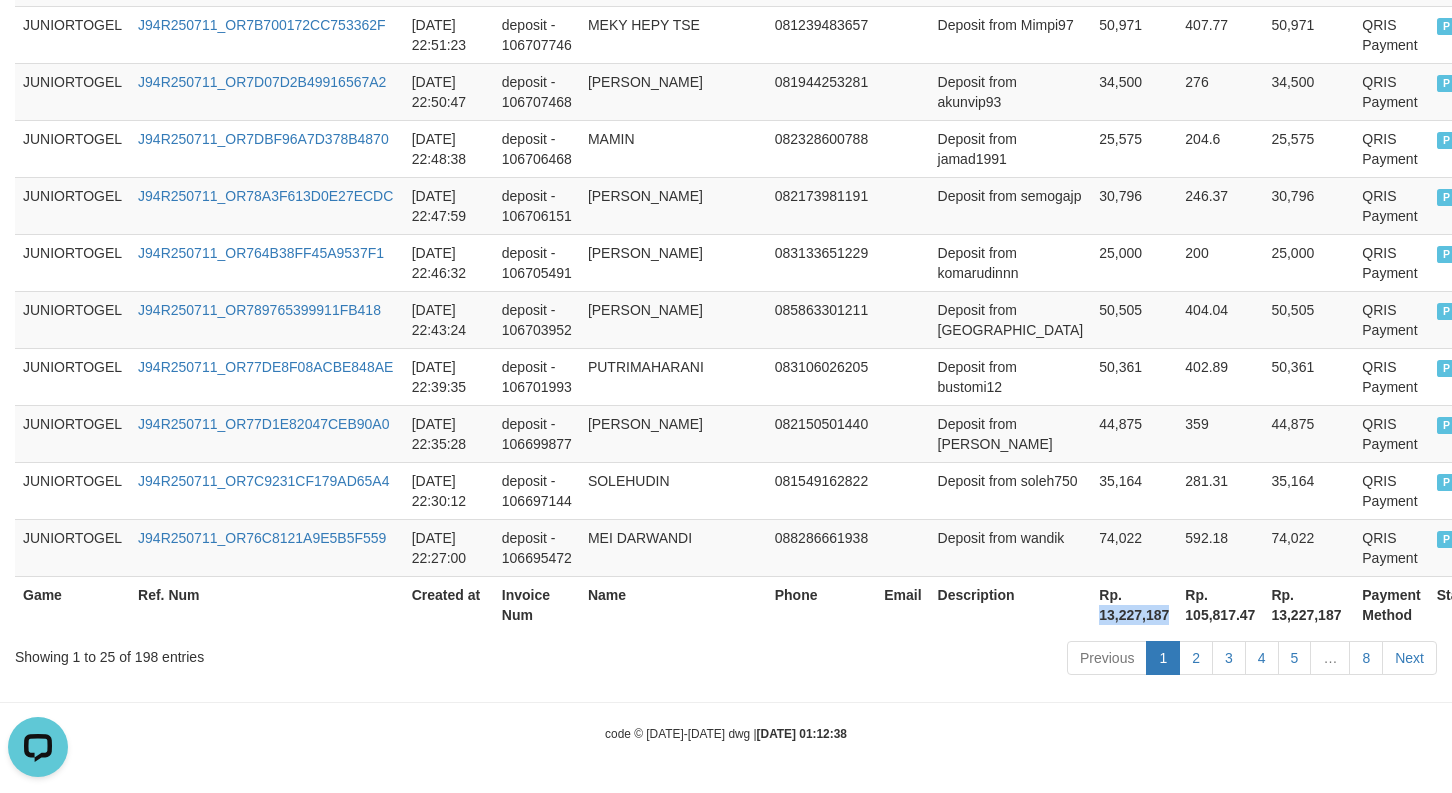 copy on "13,227,187" 